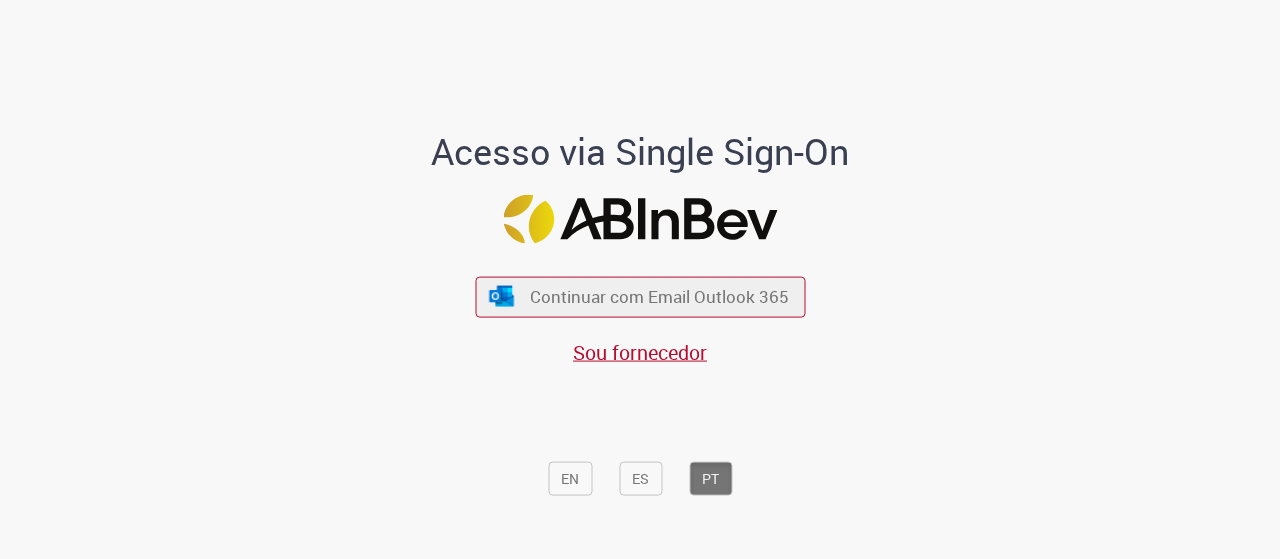 scroll, scrollTop: 0, scrollLeft: 0, axis: both 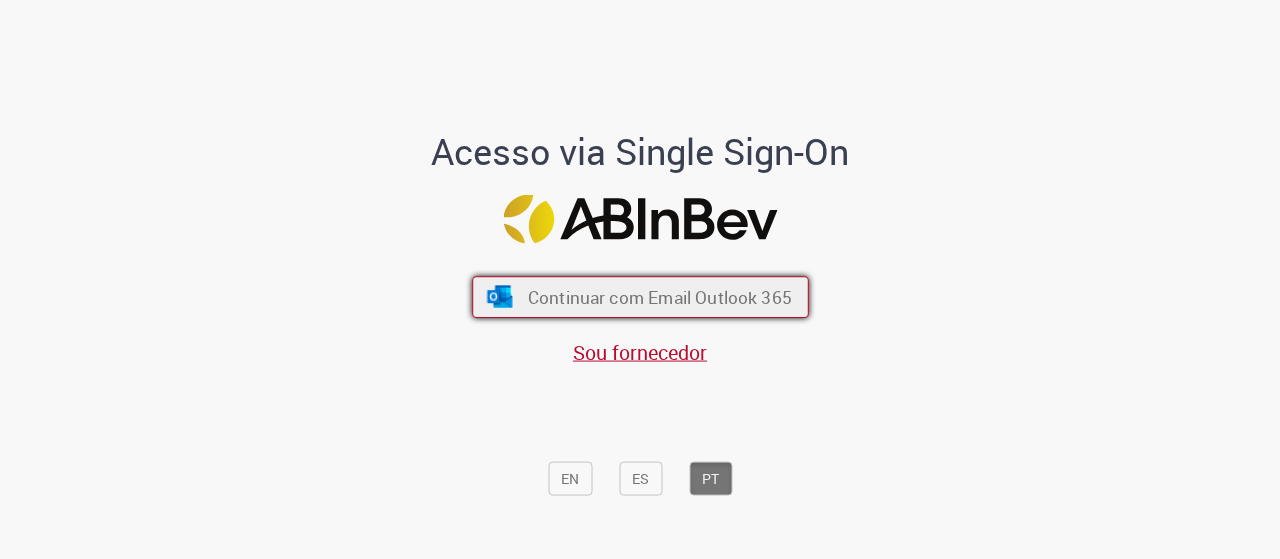click on "Continuar com Email Outlook 365" at bounding box center (659, 296) 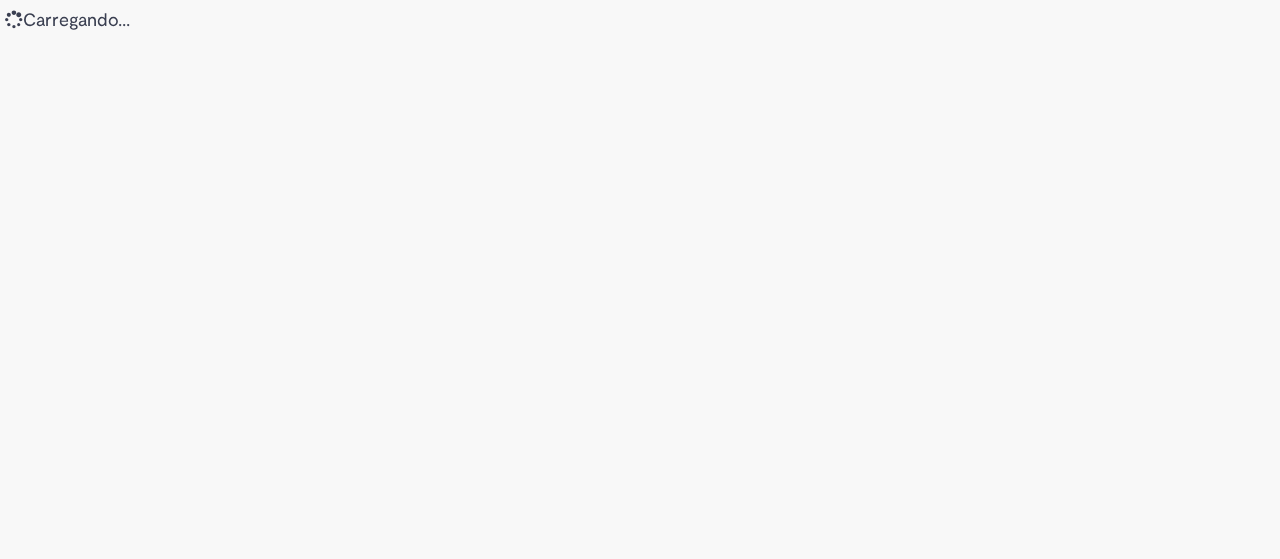 scroll, scrollTop: 0, scrollLeft: 0, axis: both 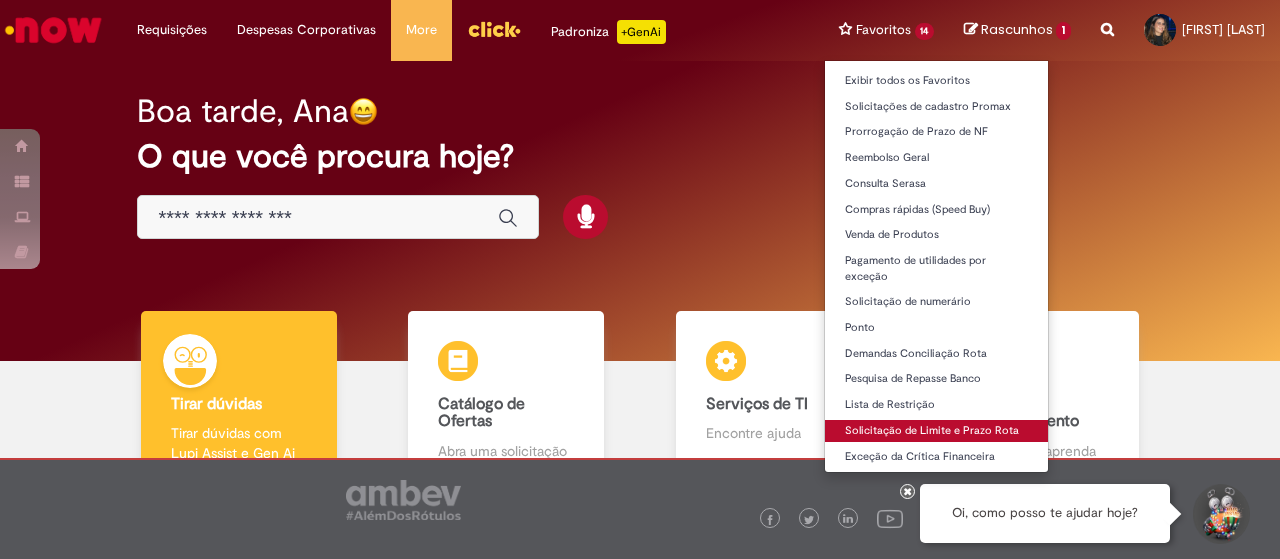 click on "Solicitação de Limite e Prazo Rota" at bounding box center [937, 431] 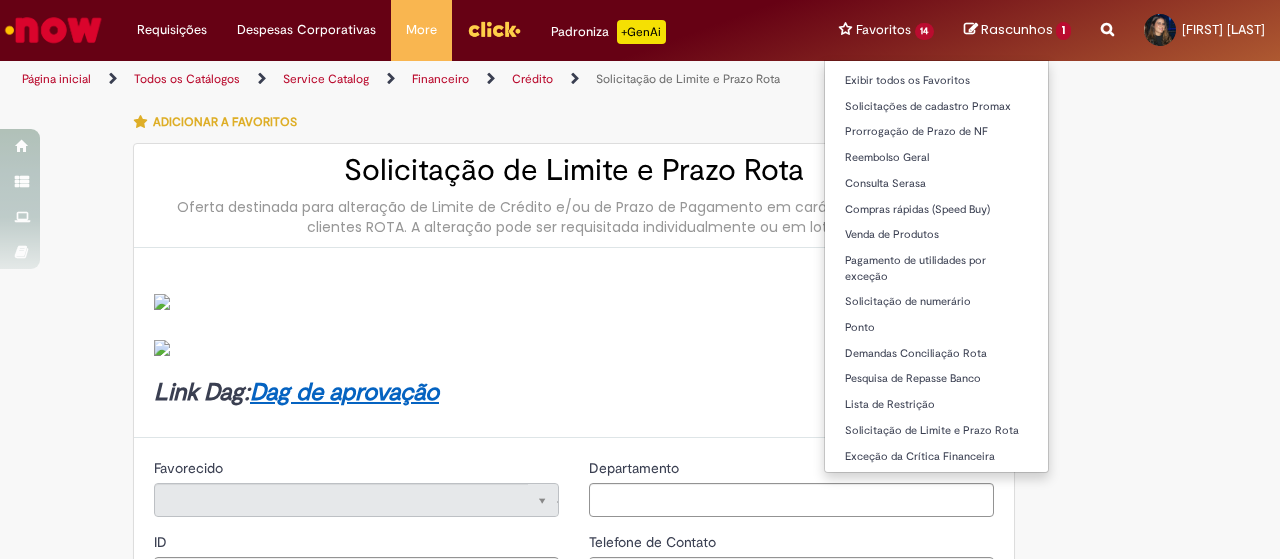 type on "********" 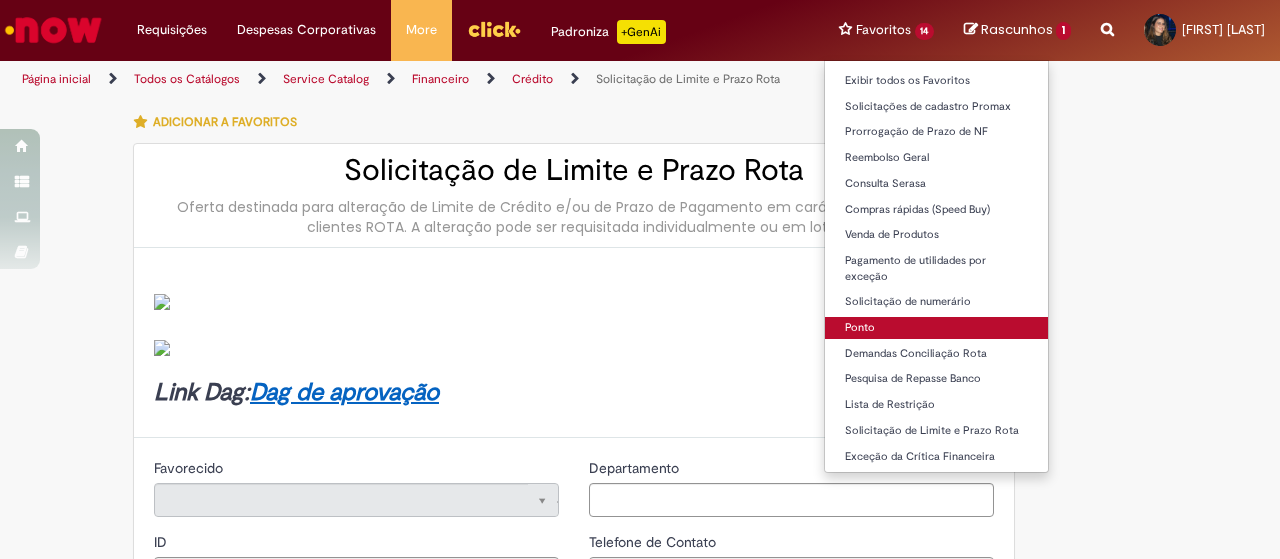 type on "**********" 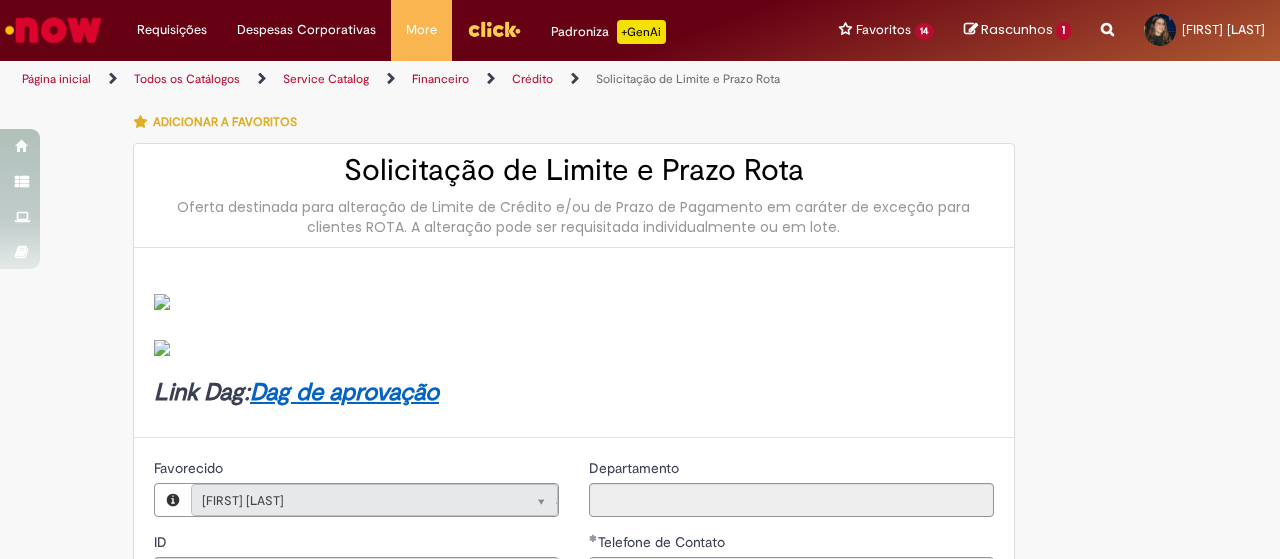 click on "**********" at bounding box center (640, 807) 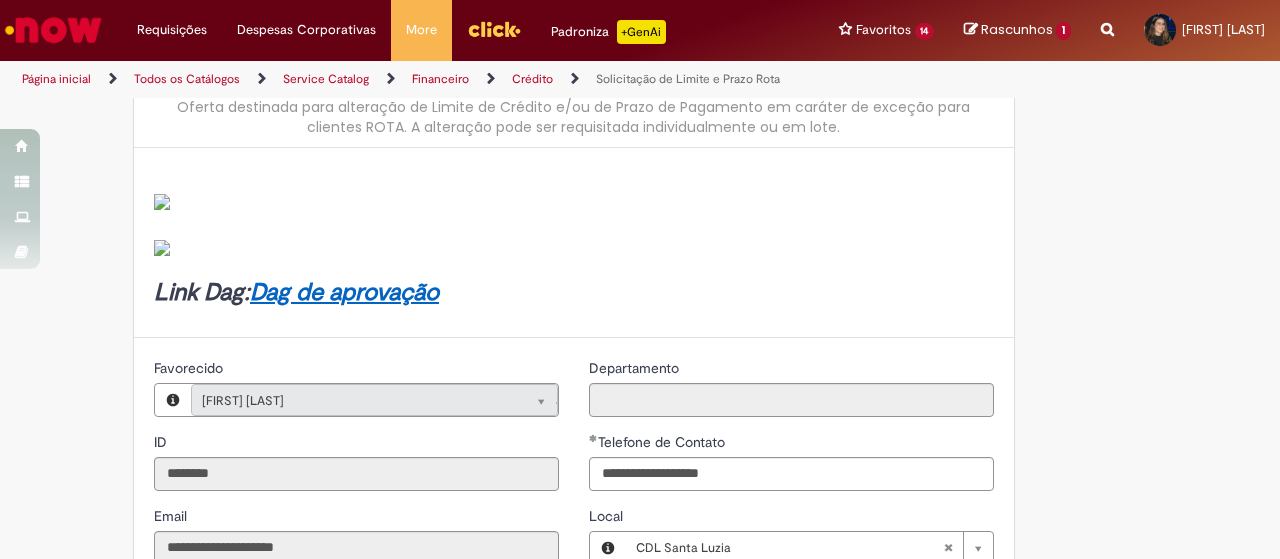 drag, startPoint x: 1085, startPoint y: 231, endPoint x: 1121, endPoint y: 249, distance: 40.24922 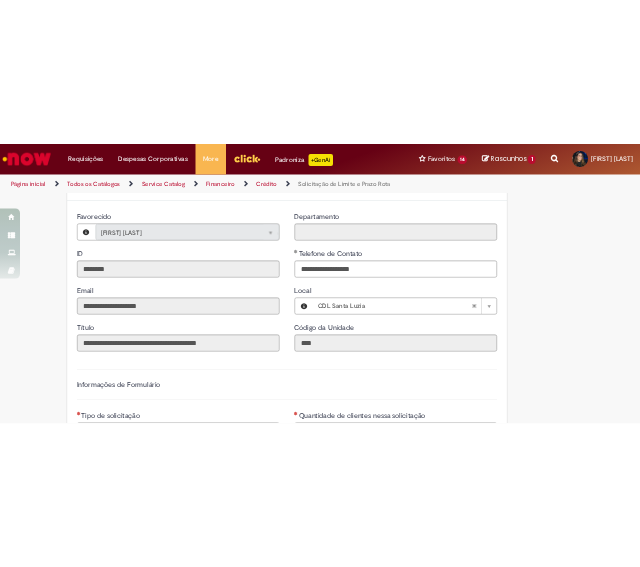 scroll, scrollTop: 326, scrollLeft: 0, axis: vertical 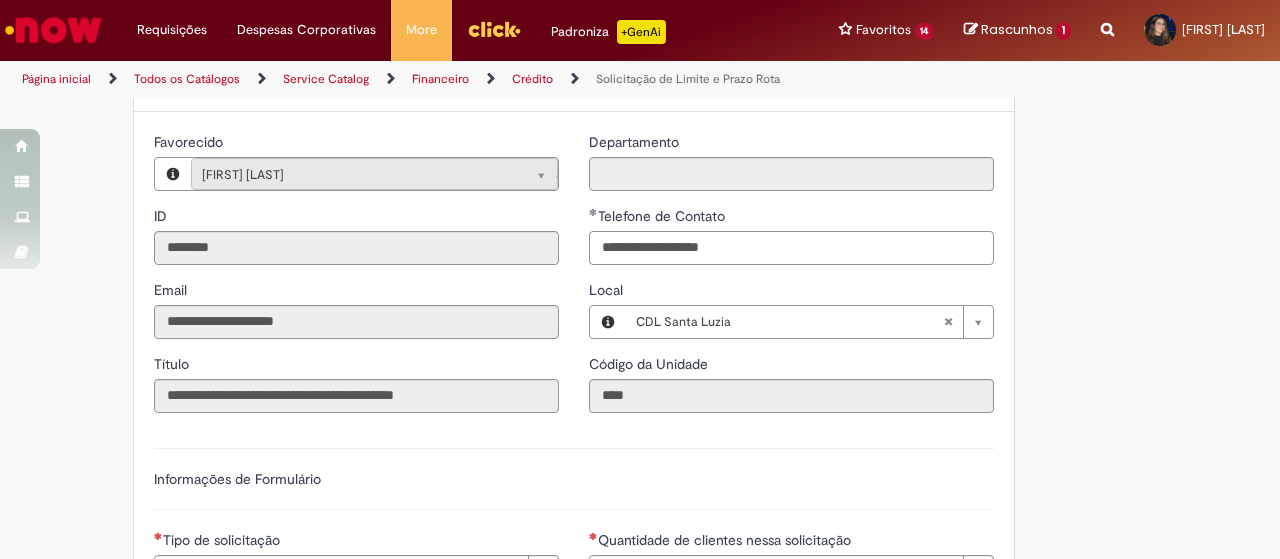 click on "**********" at bounding box center (791, 248) 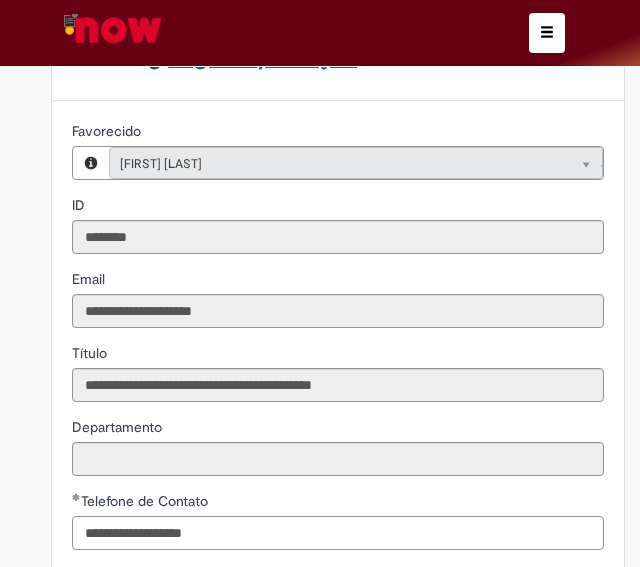 type on "**********" 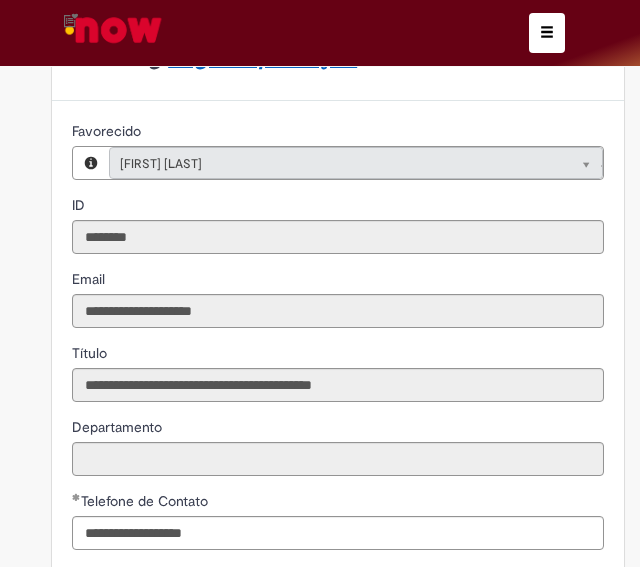 click on "Título" at bounding box center (338, 355) 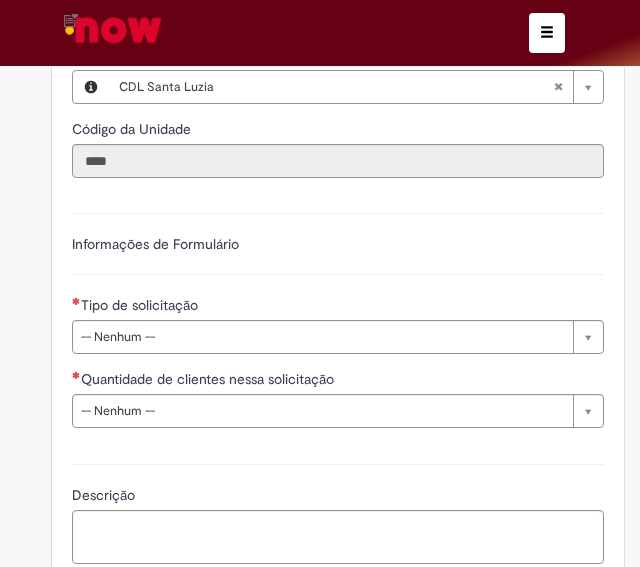 scroll, scrollTop: 886, scrollLeft: 0, axis: vertical 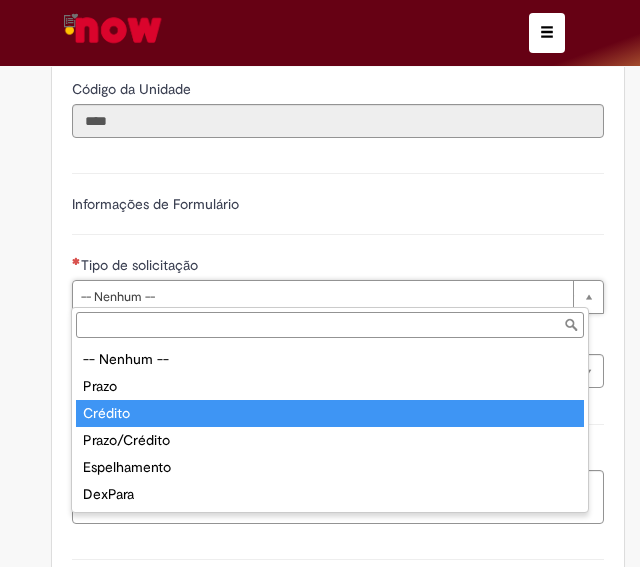 type on "*******" 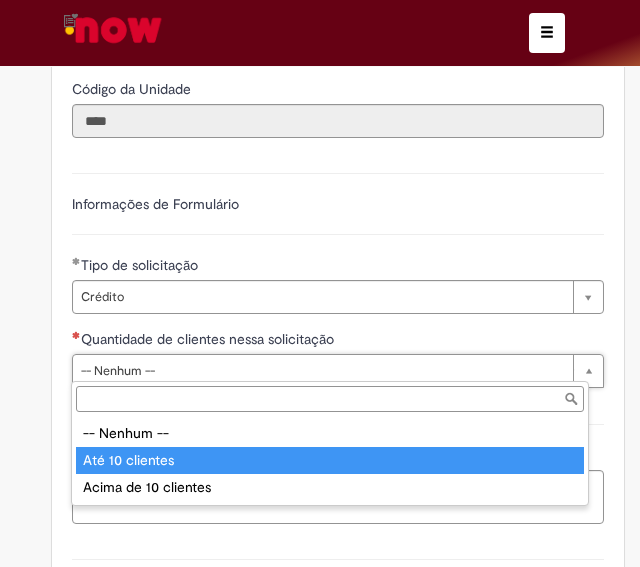 type on "**********" 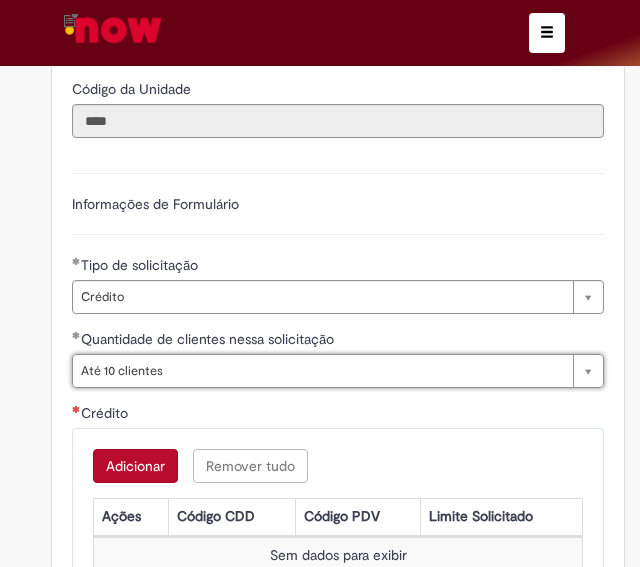 click on "Adicionar" at bounding box center (135, 466) 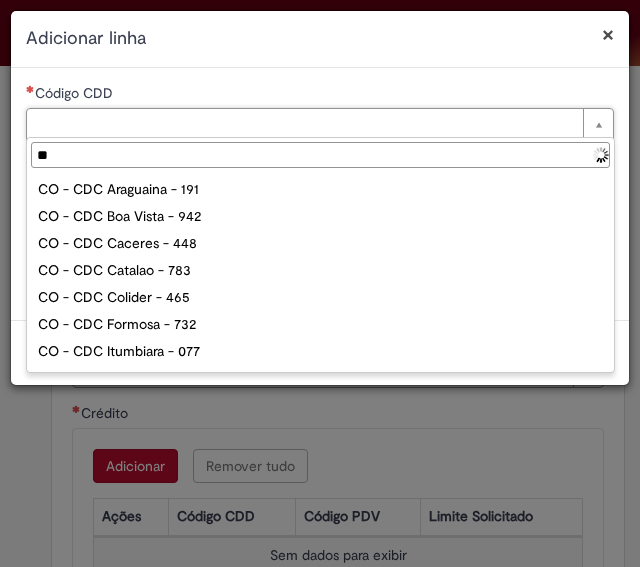 type on "***" 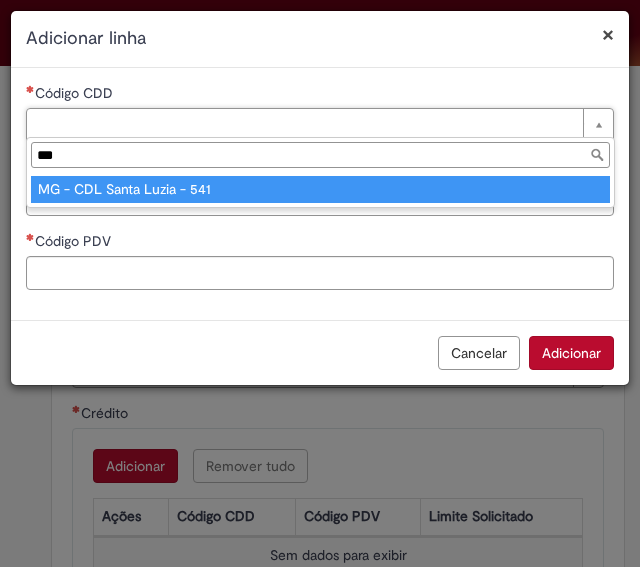 type on "**********" 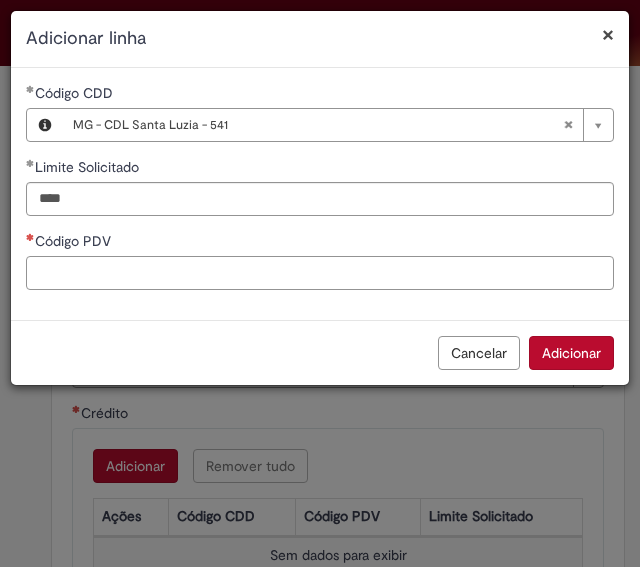 type on "********" 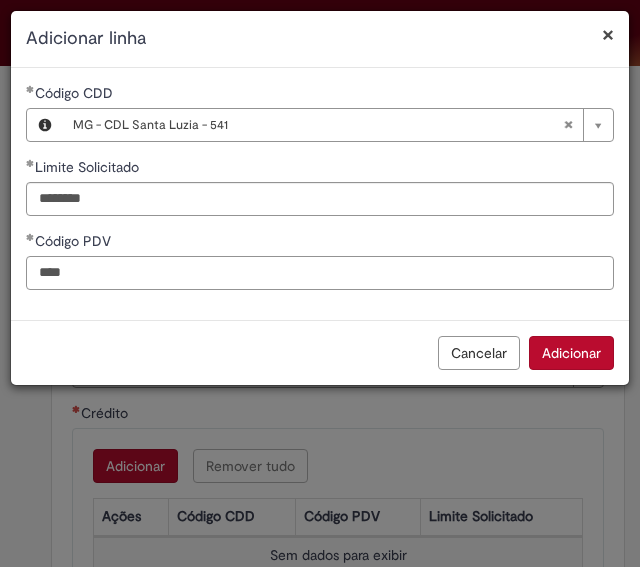 type on "****" 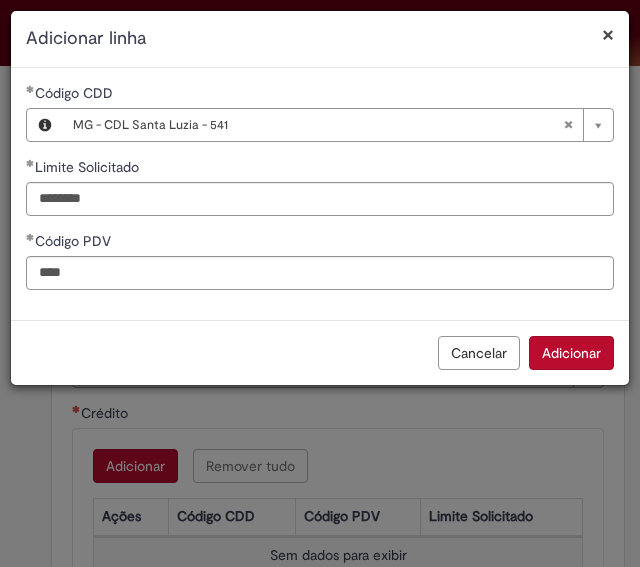 type 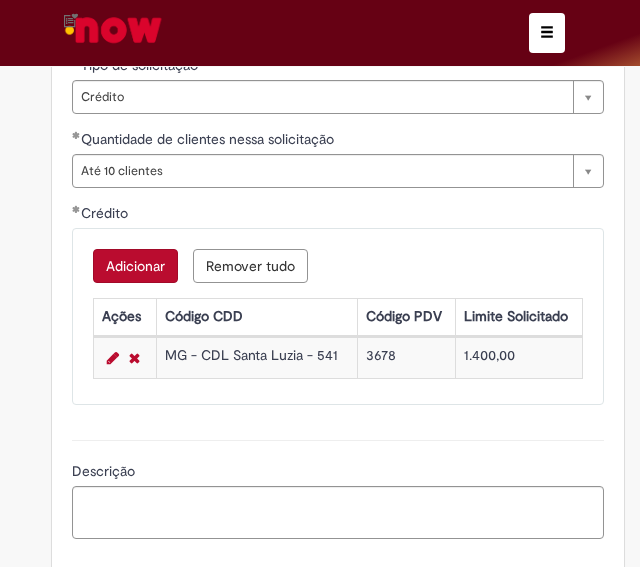 scroll, scrollTop: 1186, scrollLeft: 0, axis: vertical 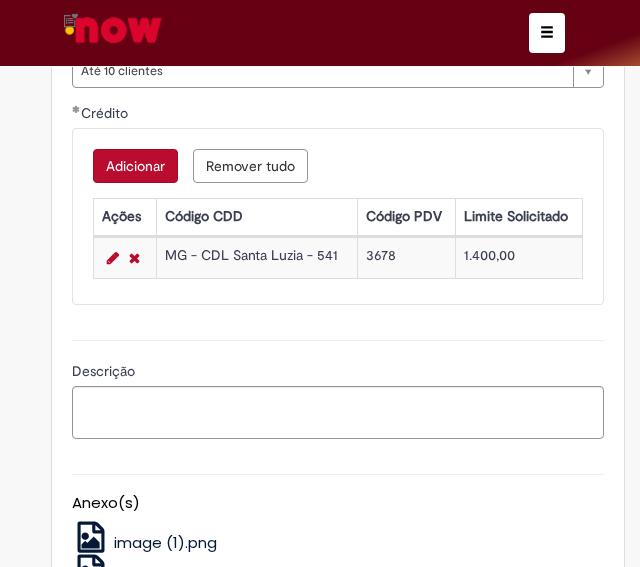 click on "Adicionar" at bounding box center [135, 166] 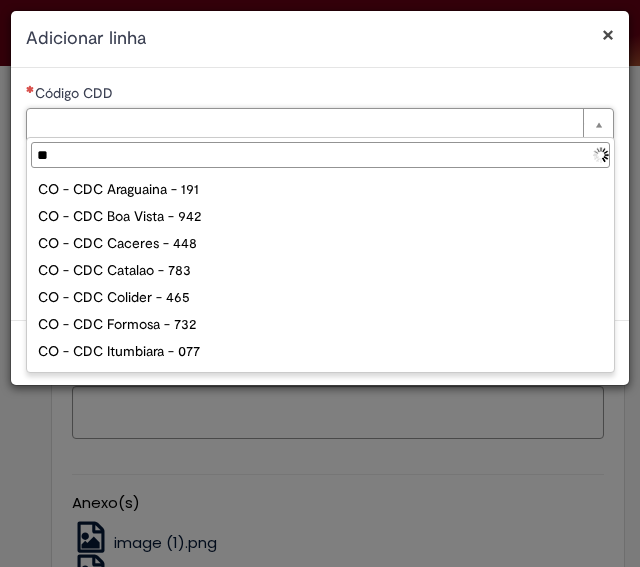 type on "***" 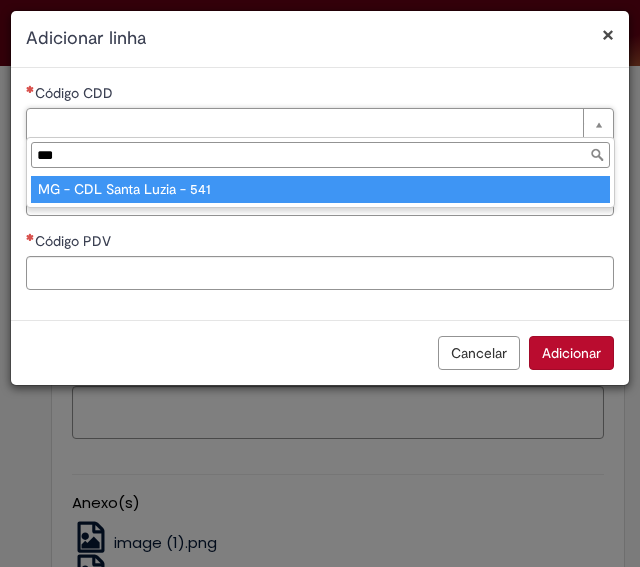 type on "**********" 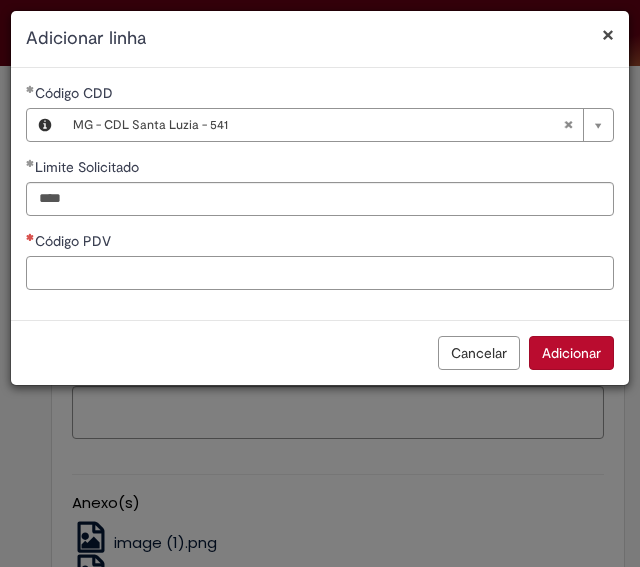 type on "********" 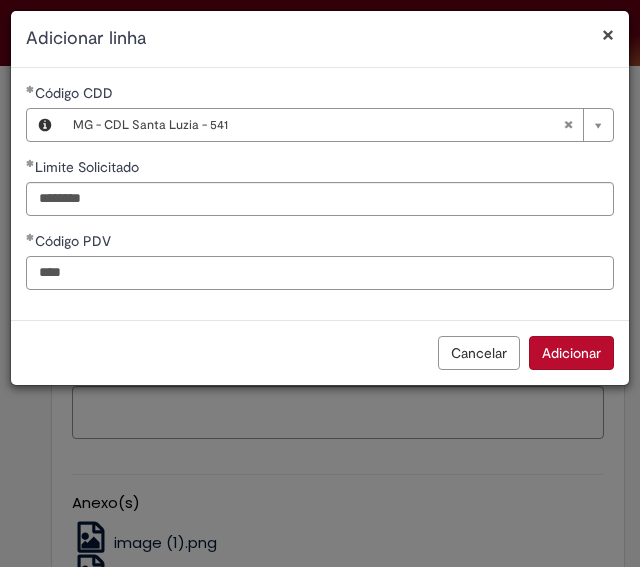 type on "****" 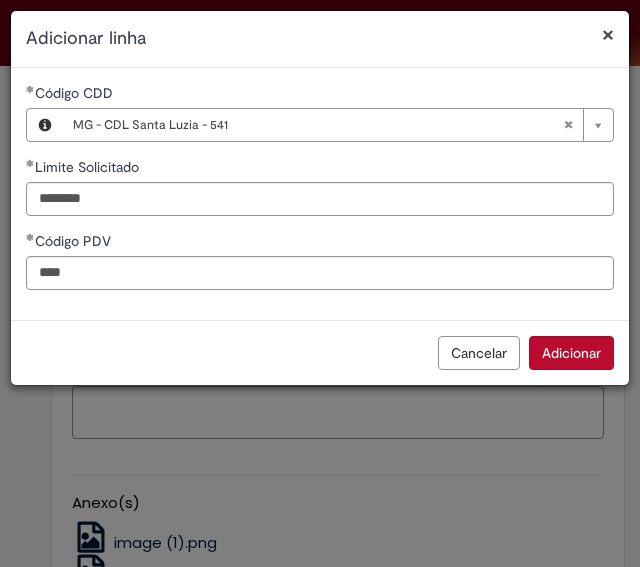 type 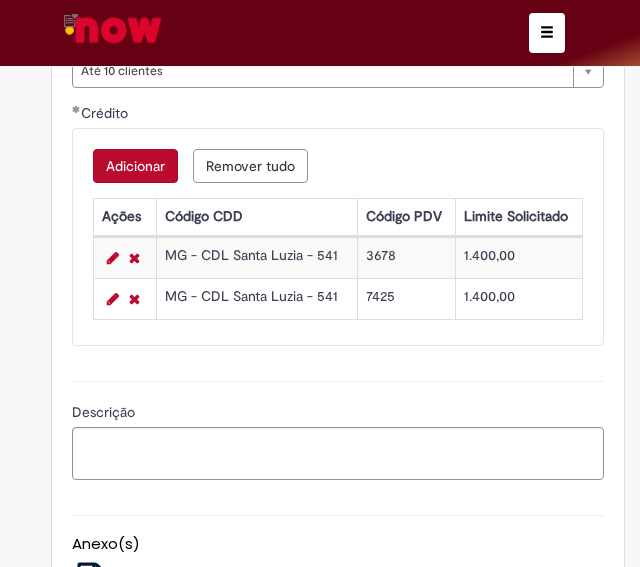 click on "Adicionar" at bounding box center [135, 166] 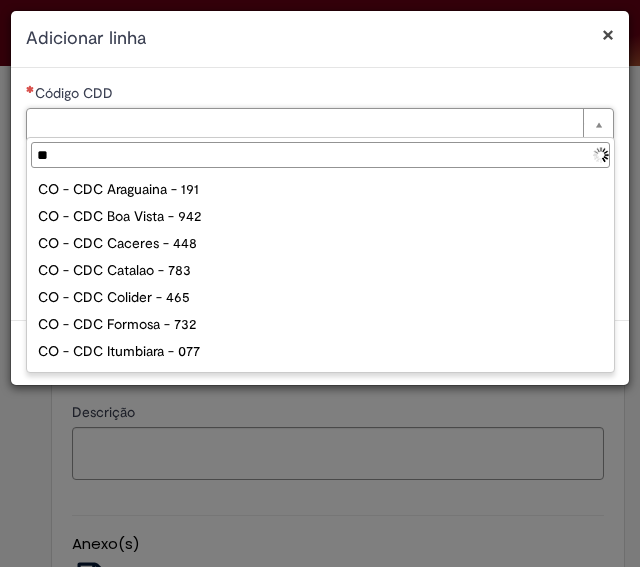 type on "***" 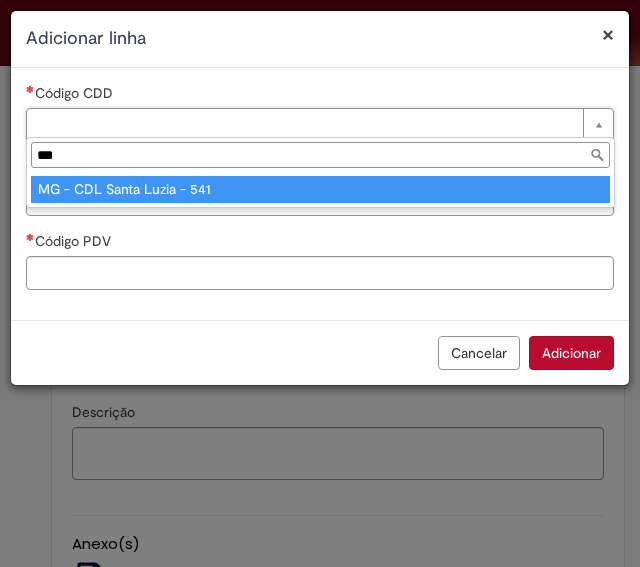 type on "**********" 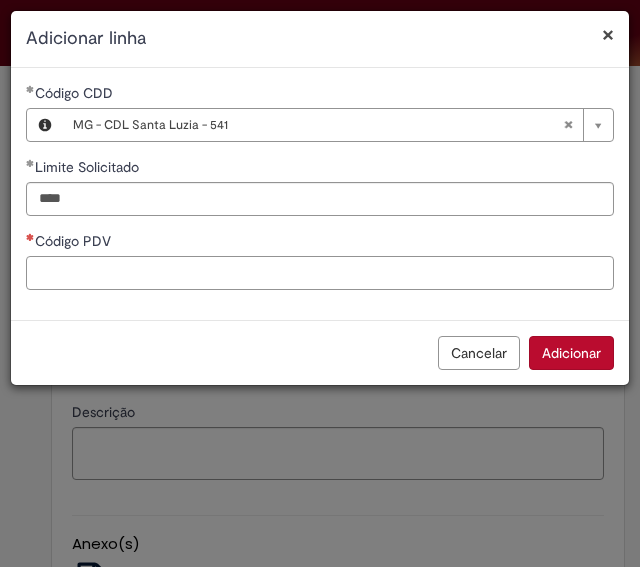 type on "********" 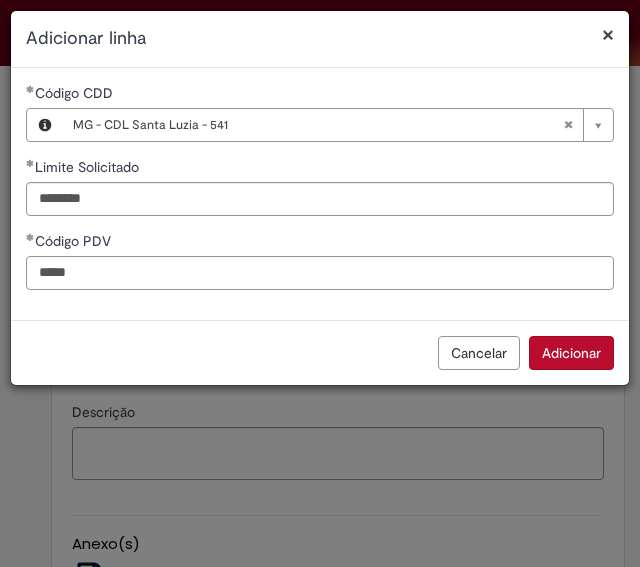 type on "*****" 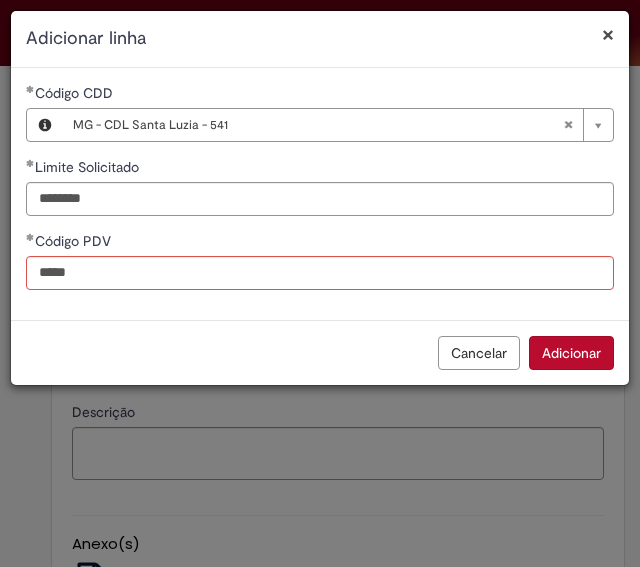 type 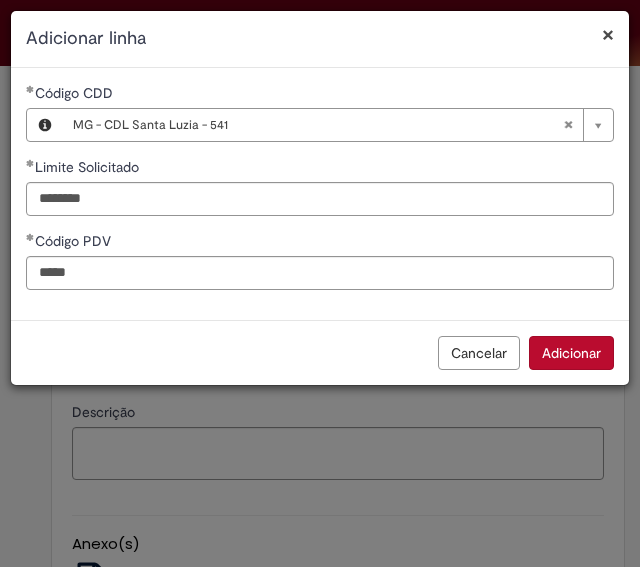 type 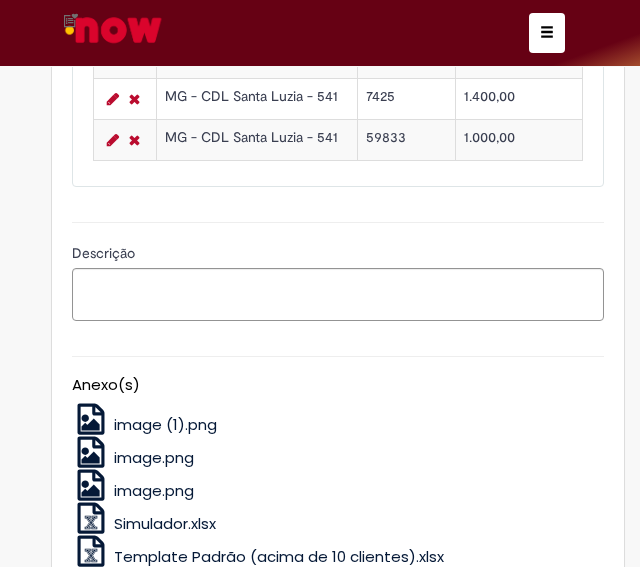 scroll, scrollTop: 1686, scrollLeft: 0, axis: vertical 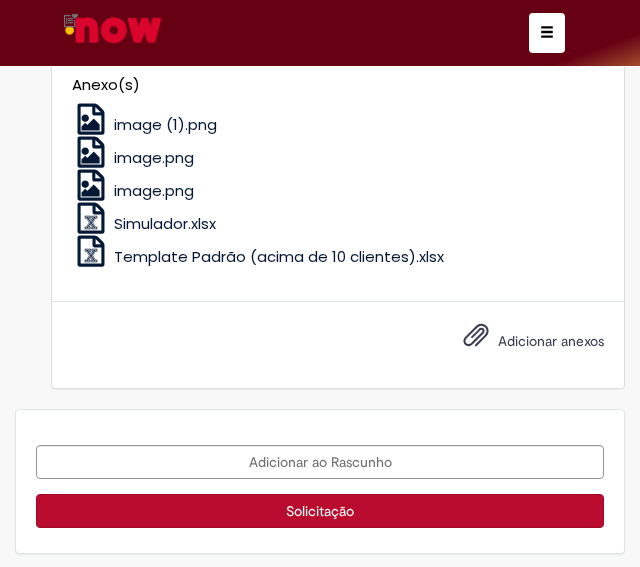 click on "Solicitação" at bounding box center (320, 511) 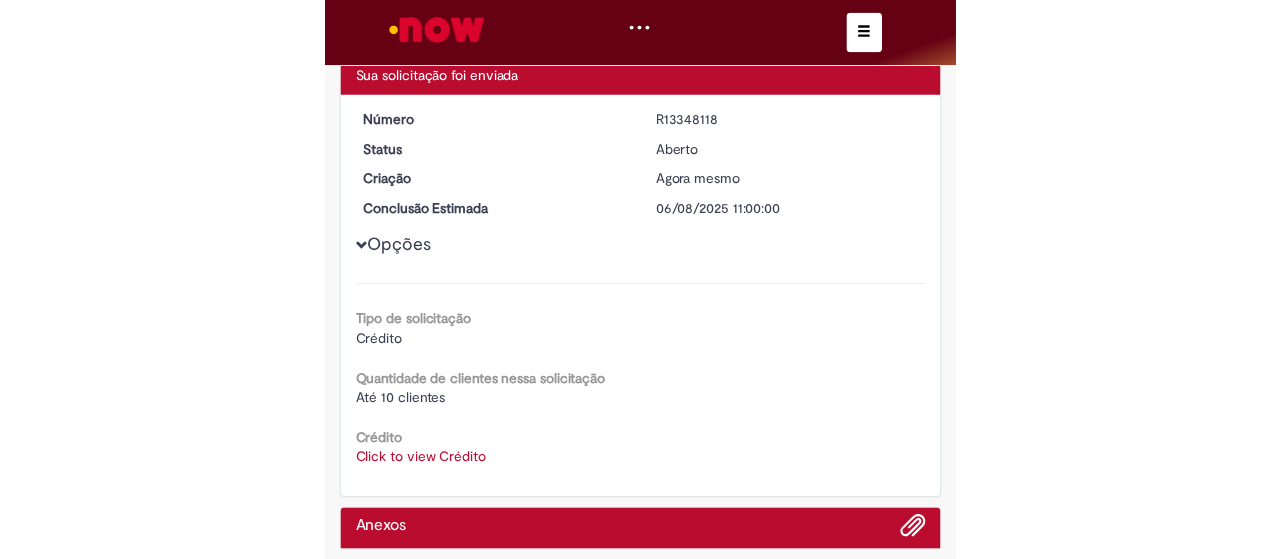 scroll, scrollTop: 0, scrollLeft: 0, axis: both 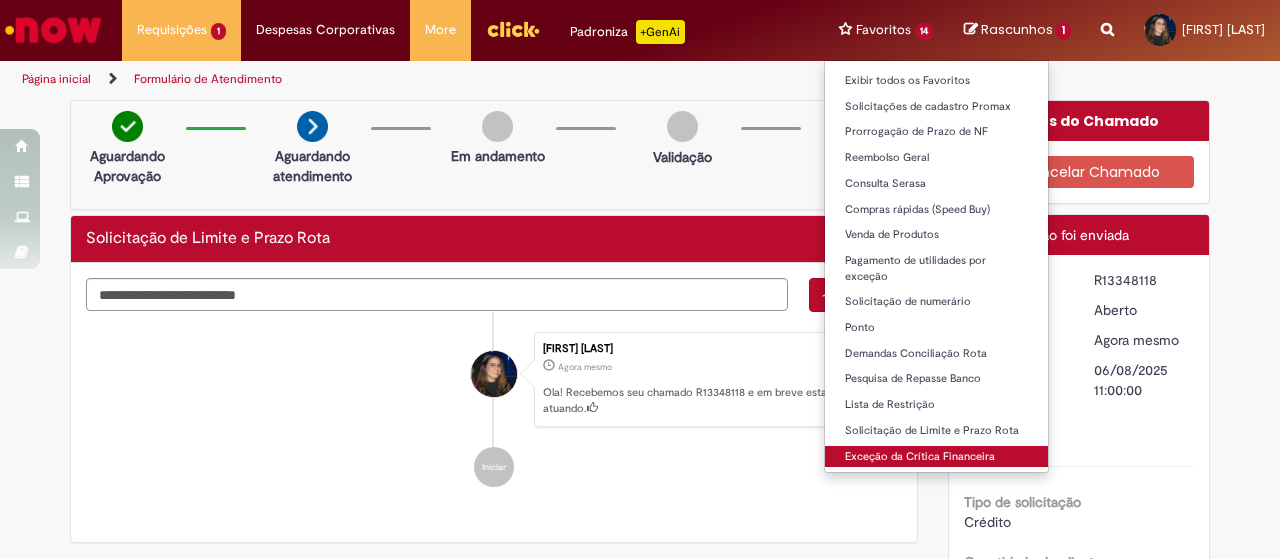 click on "Exceção da Crítica Financeira" at bounding box center [937, 457] 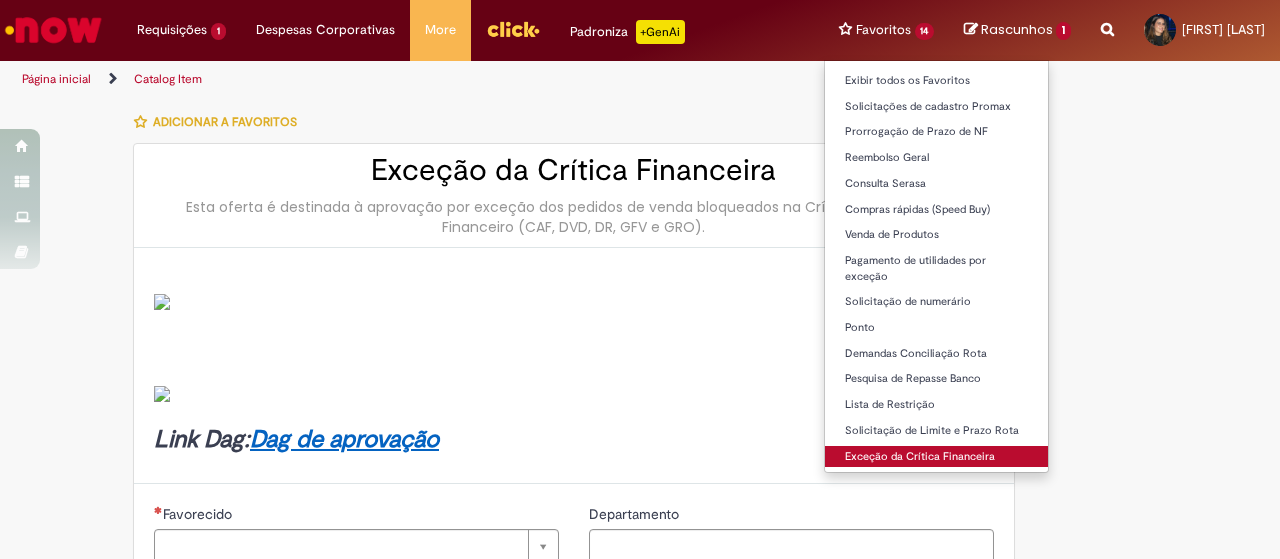 type on "********" 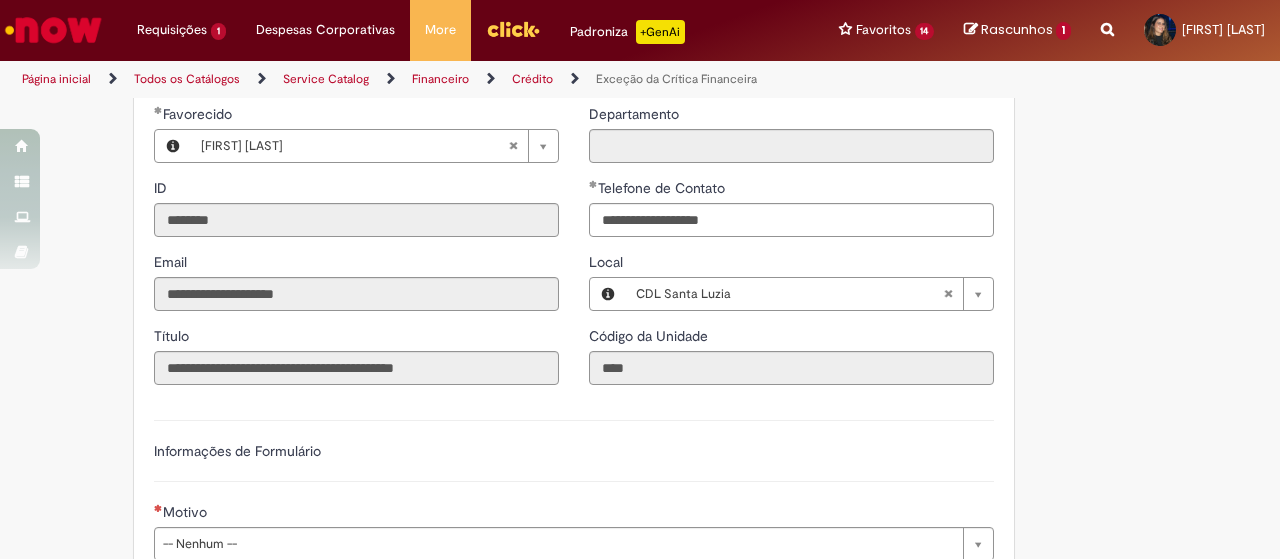 scroll, scrollTop: 500, scrollLeft: 0, axis: vertical 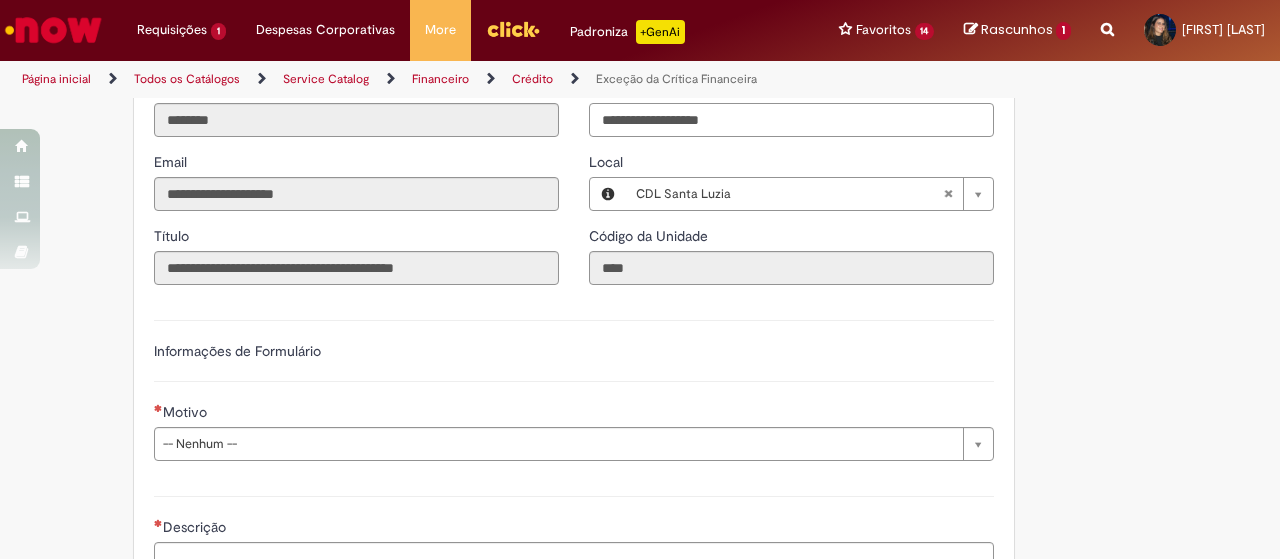 drag, startPoint x: 701, startPoint y: 117, endPoint x: 676, endPoint y: 111, distance: 25.70992 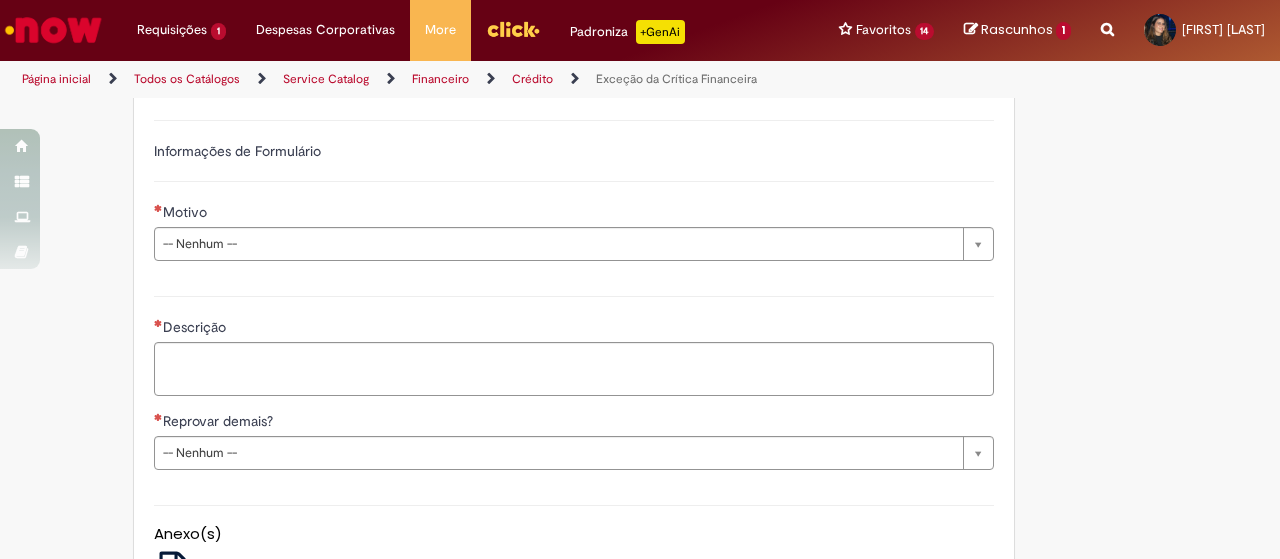 type on "**********" 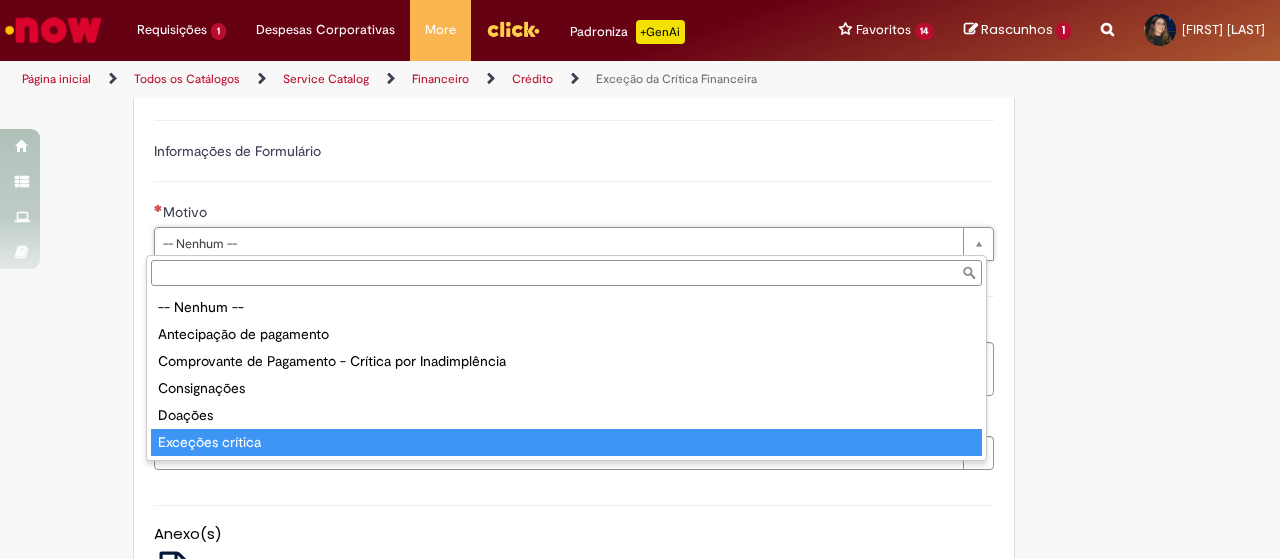 type on "**********" 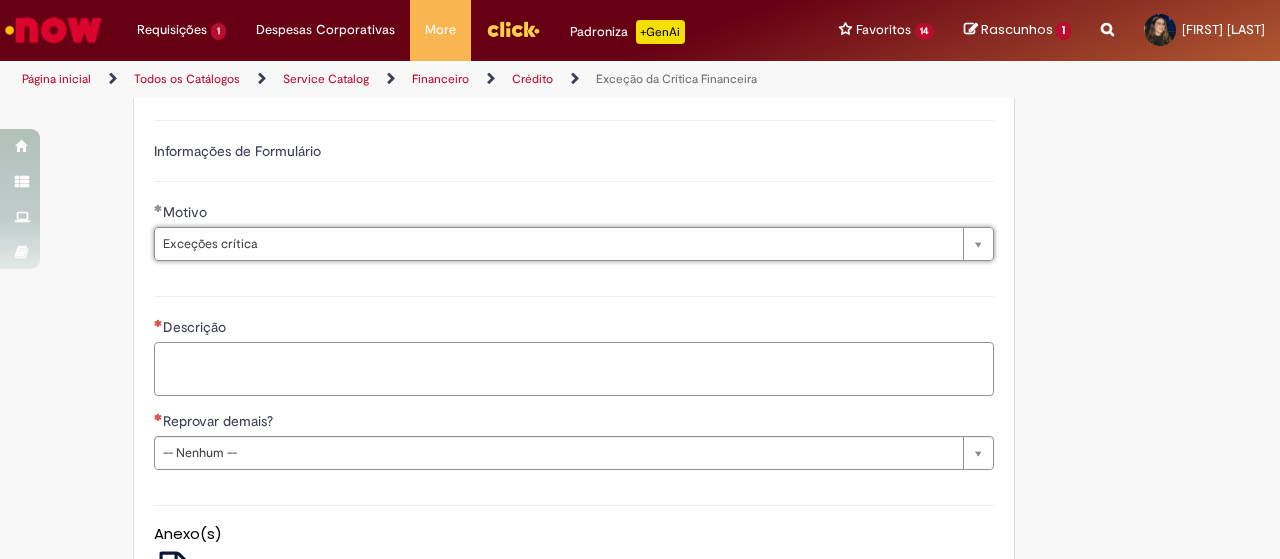 click on "Descrição" at bounding box center [574, 368] 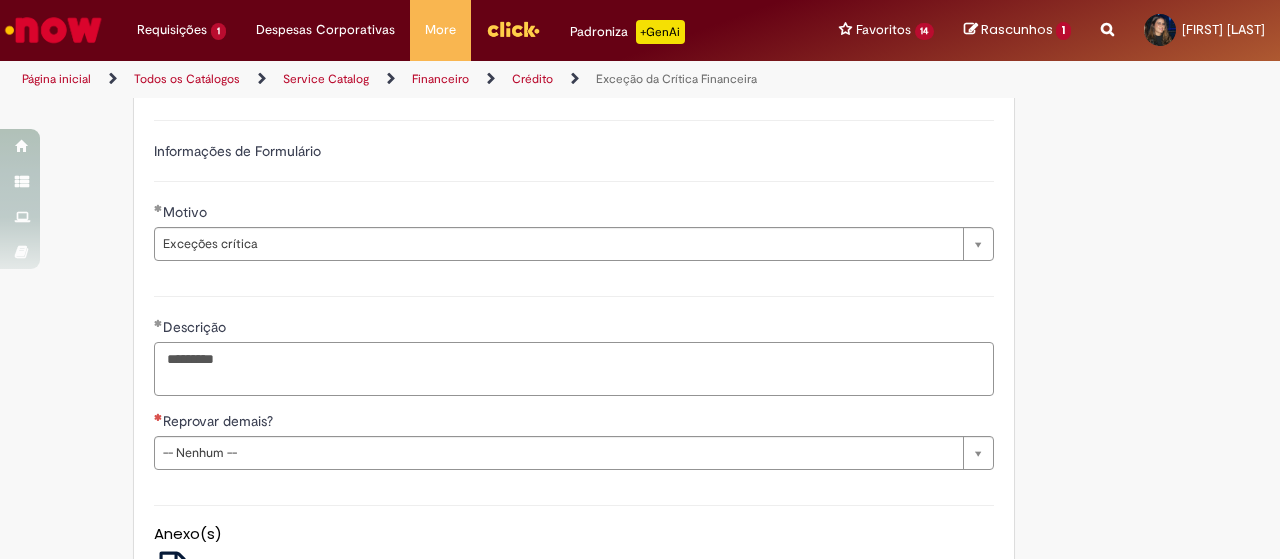 scroll, scrollTop: 900, scrollLeft: 0, axis: vertical 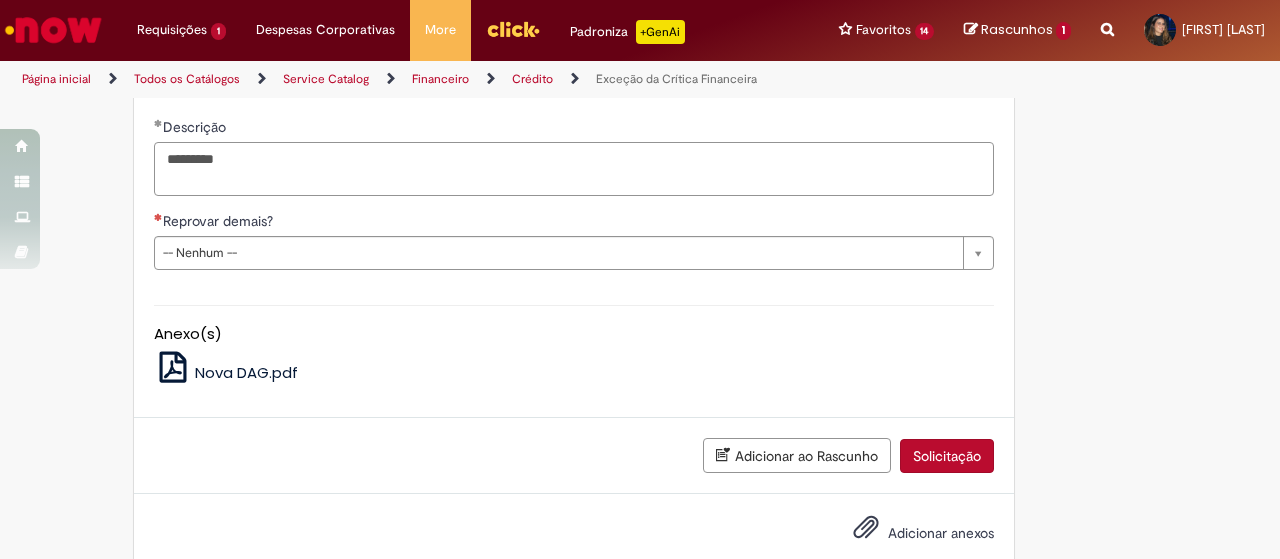 type on "*********" 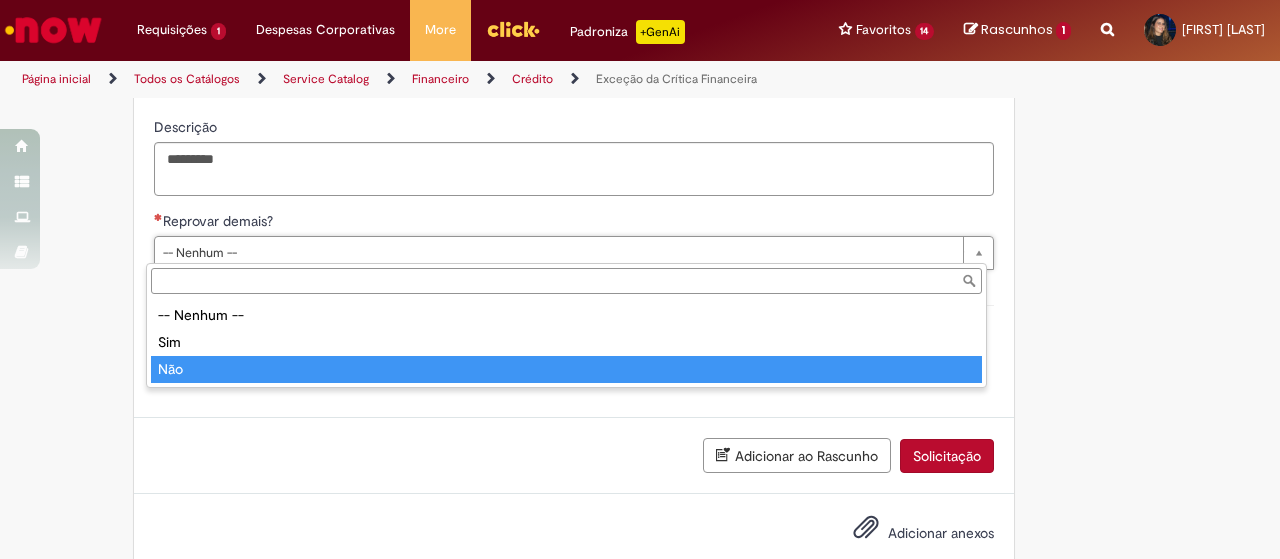 type on "***" 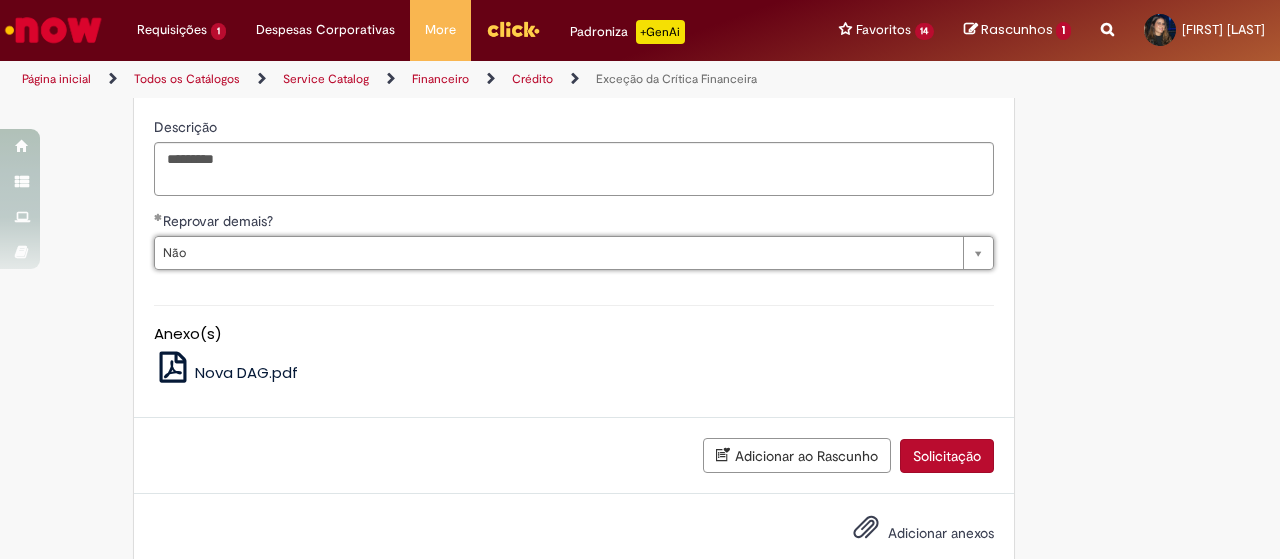 click on "Solicitação" at bounding box center [947, 456] 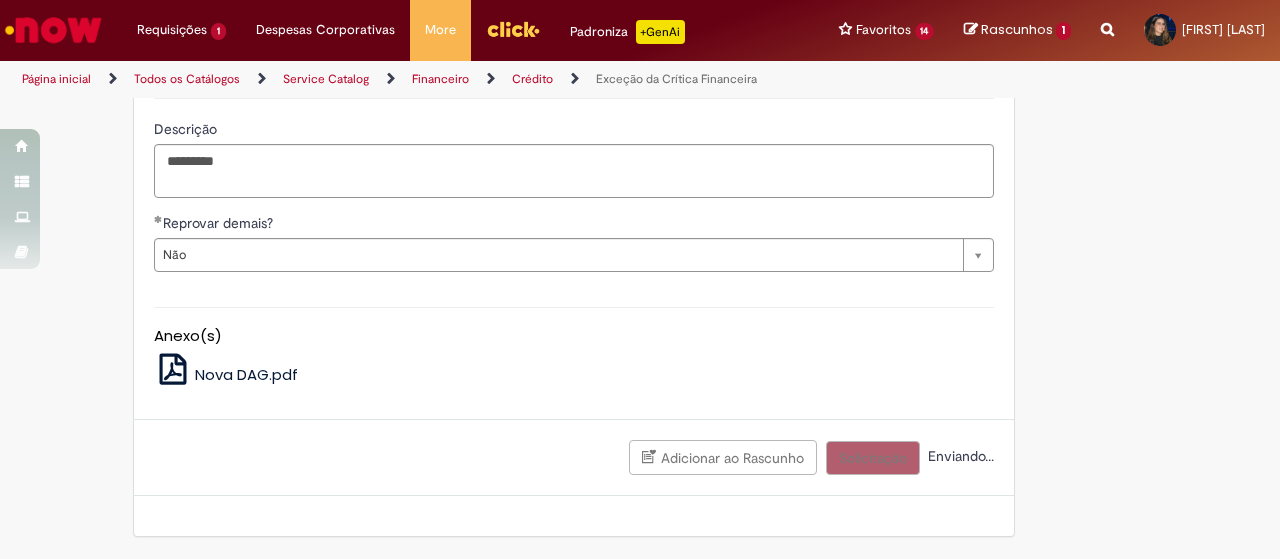 scroll, scrollTop: 894, scrollLeft: 0, axis: vertical 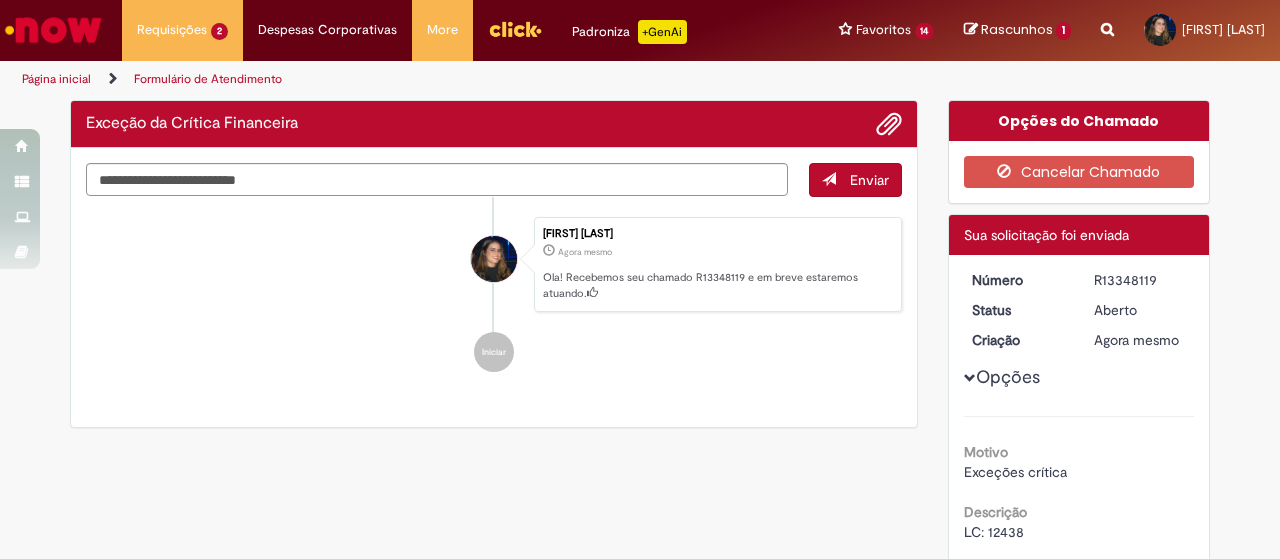 drag, startPoint x: 1152, startPoint y: 286, endPoint x: 1088, endPoint y: 276, distance: 64.77654 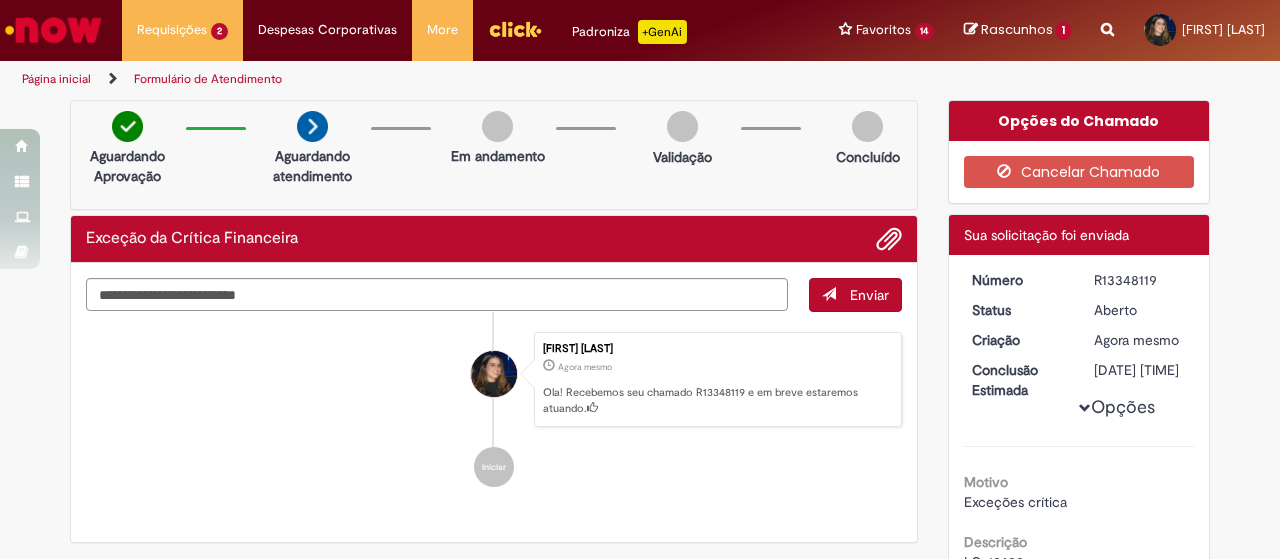 drag, startPoint x: 1160, startPoint y: 276, endPoint x: 1087, endPoint y: 269, distance: 73.33485 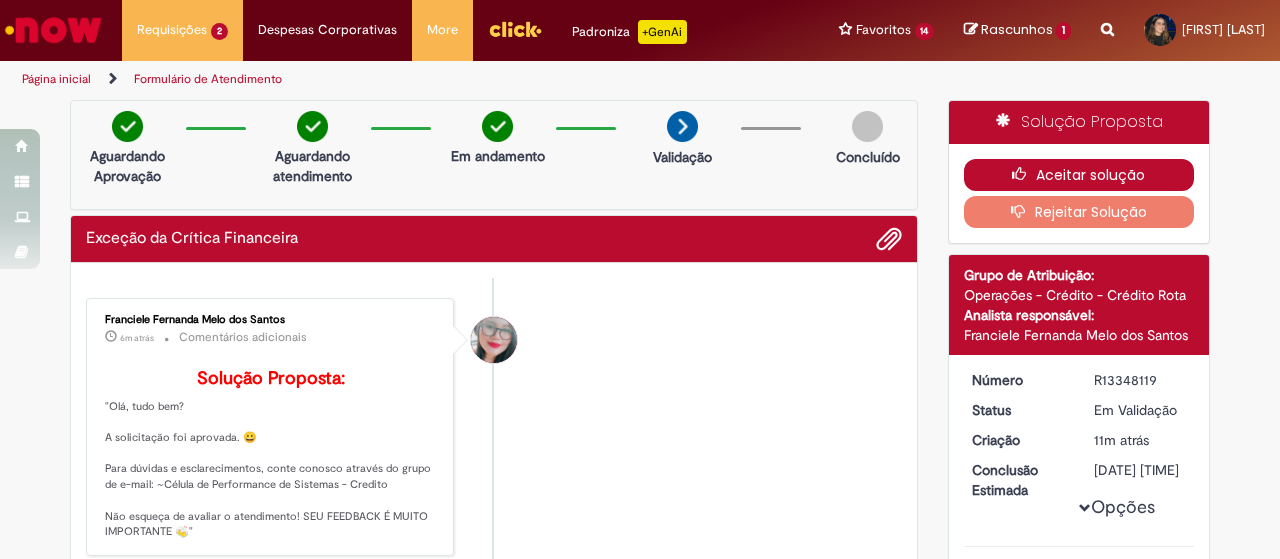 click on "Aceitar solução" at bounding box center [1079, 175] 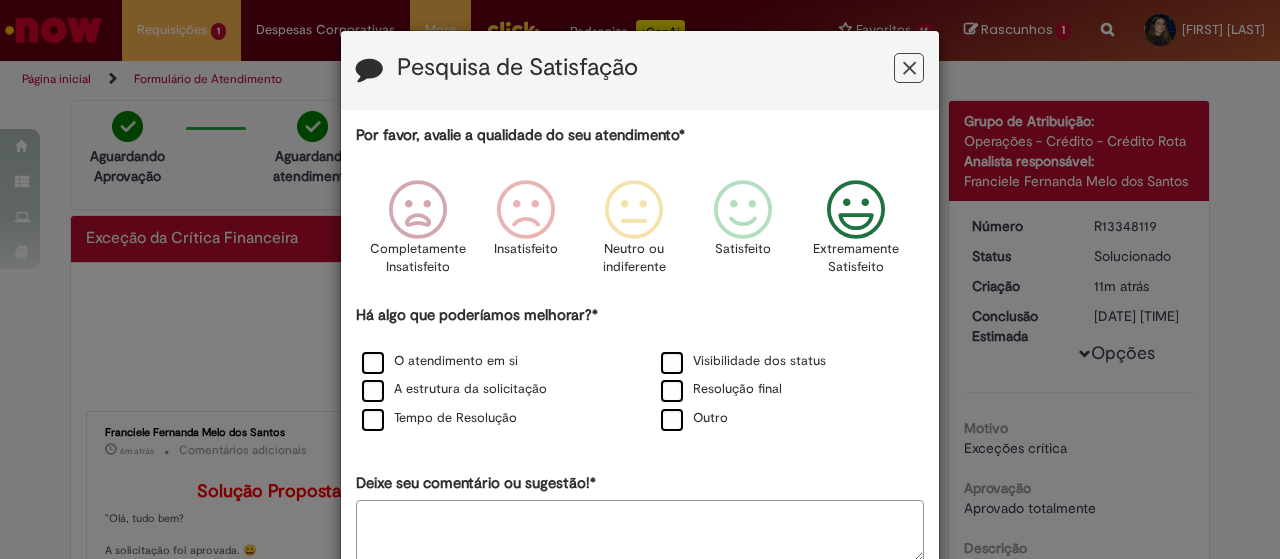 click at bounding box center [856, 210] 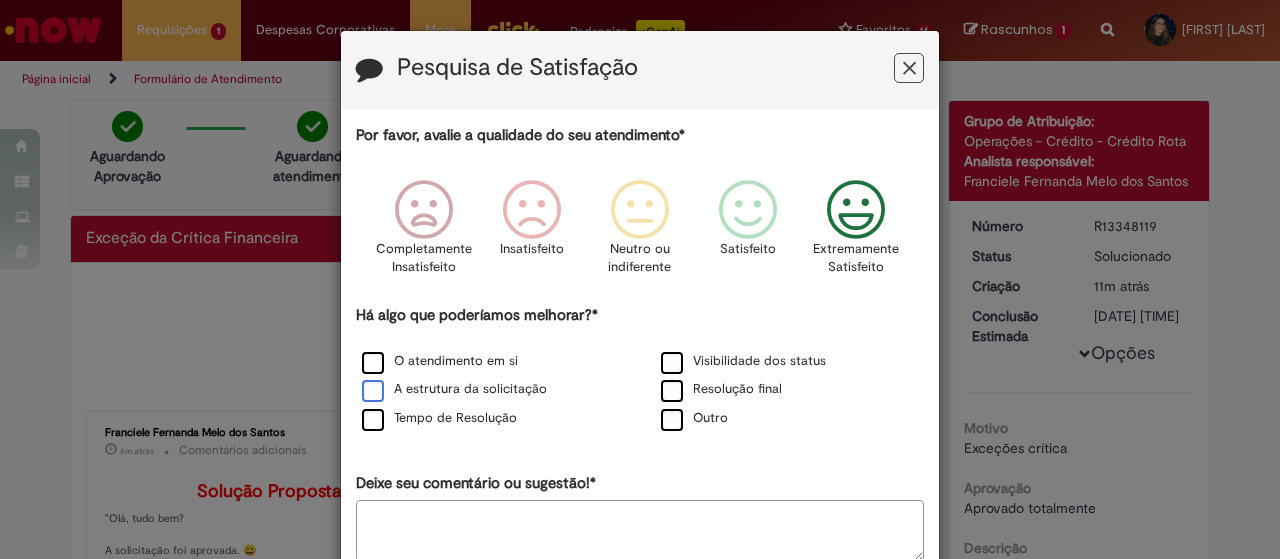 click on "A estrutura da solicitação" at bounding box center [454, 389] 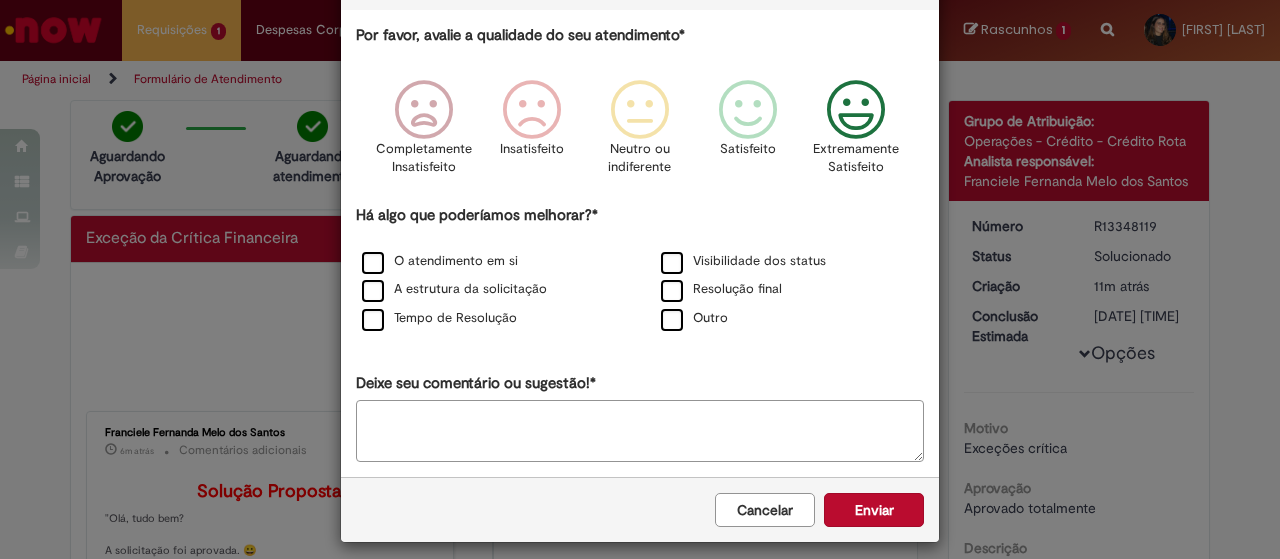 scroll, scrollTop: 111, scrollLeft: 0, axis: vertical 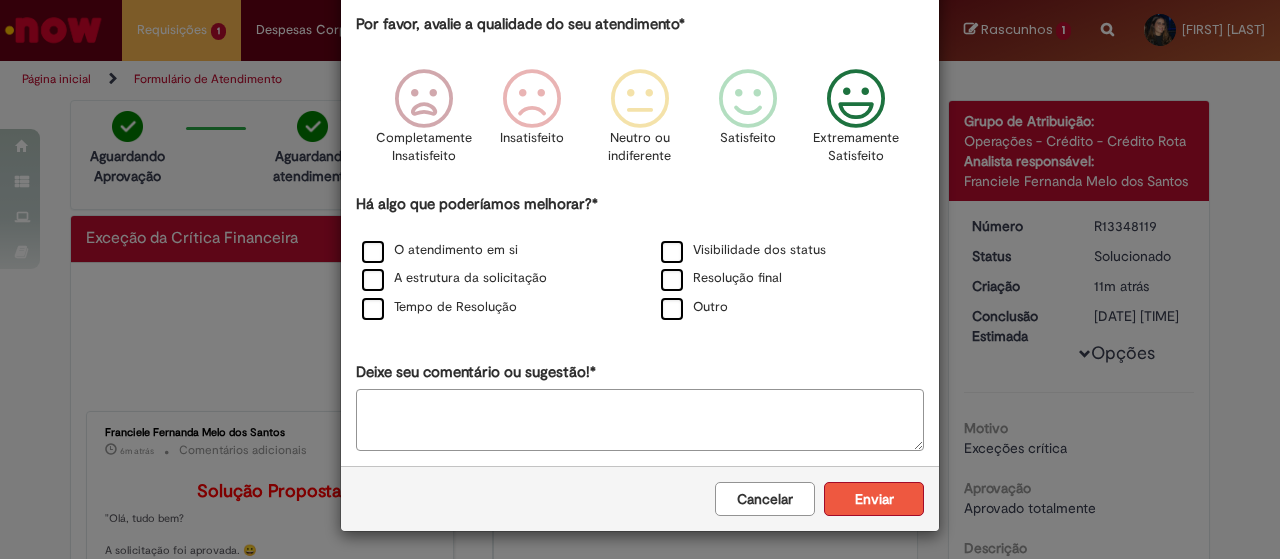 click on "Enviar" at bounding box center (874, 499) 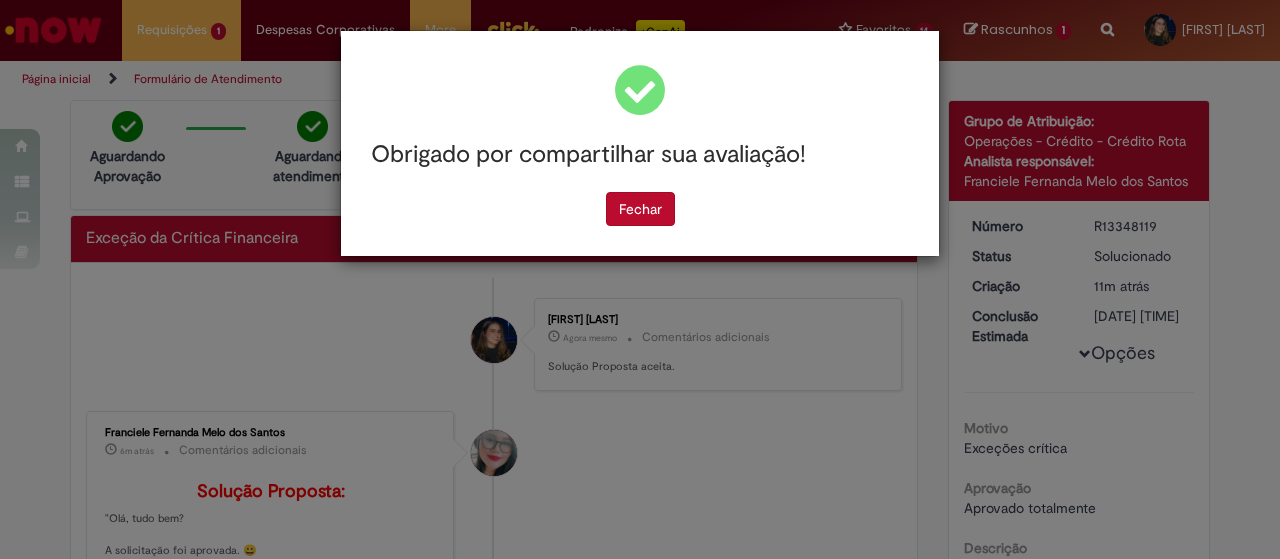 scroll, scrollTop: 0, scrollLeft: 0, axis: both 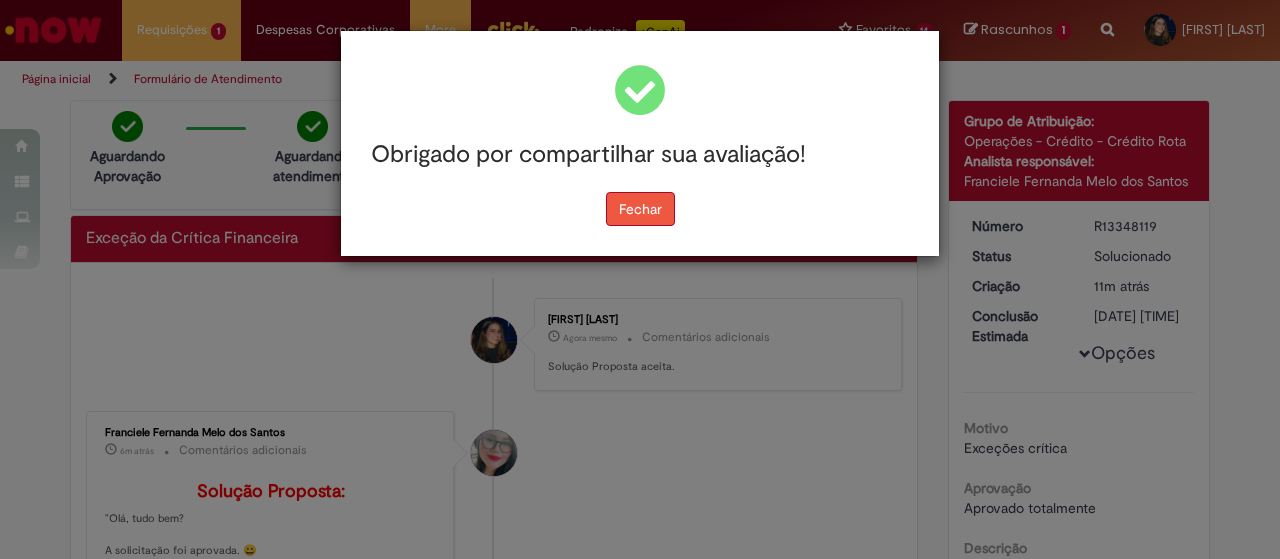 click on "Fechar" at bounding box center [640, 209] 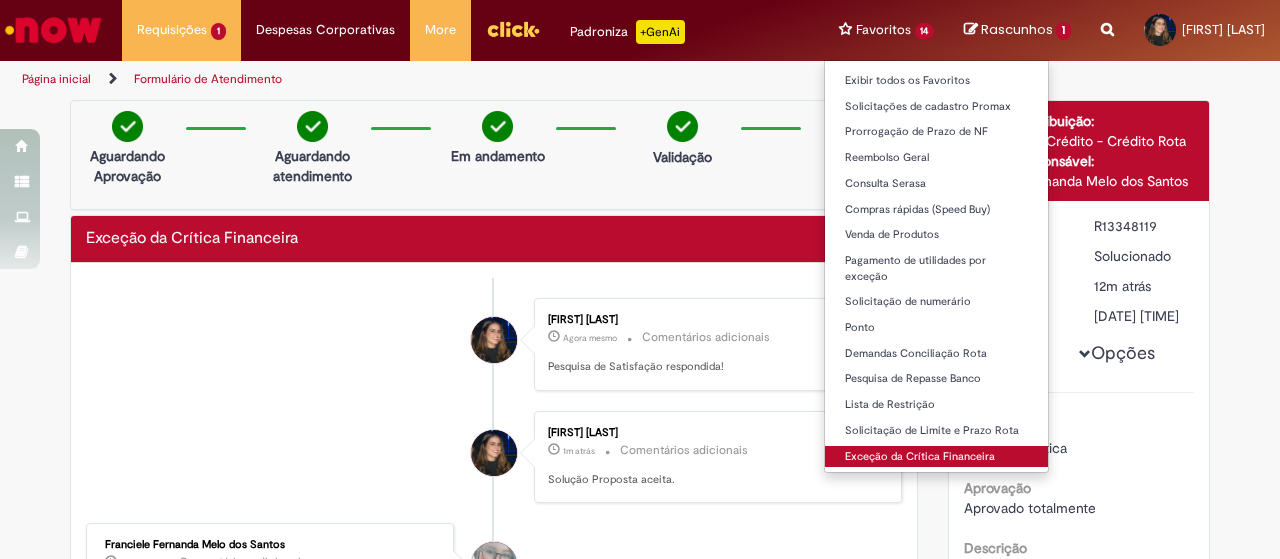 click on "Exceção da Crítica Financeira" at bounding box center [937, 457] 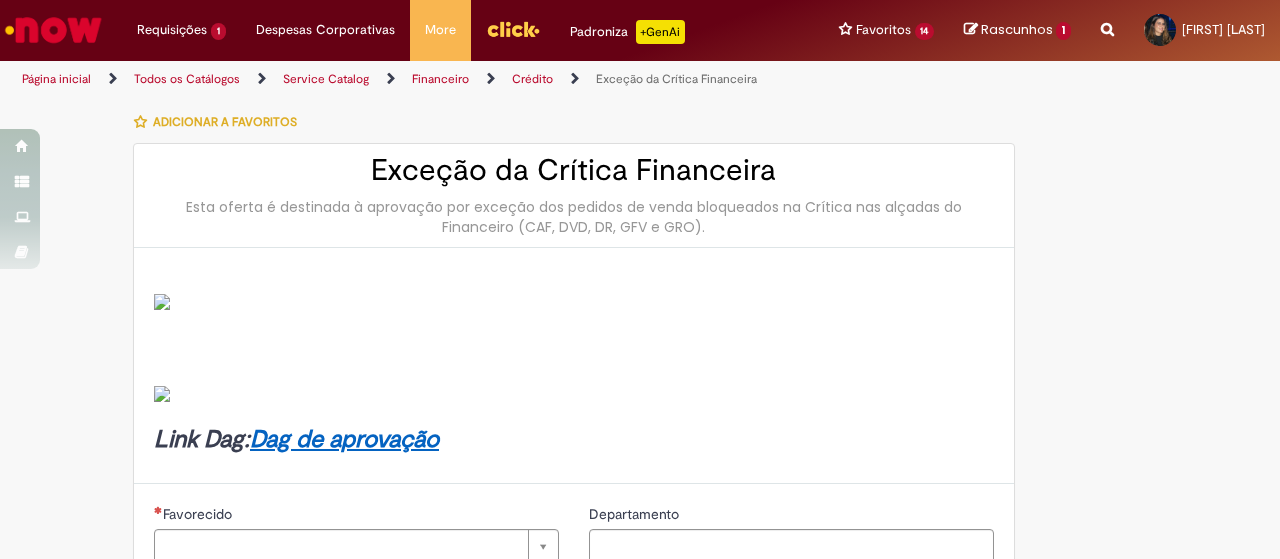 type on "********" 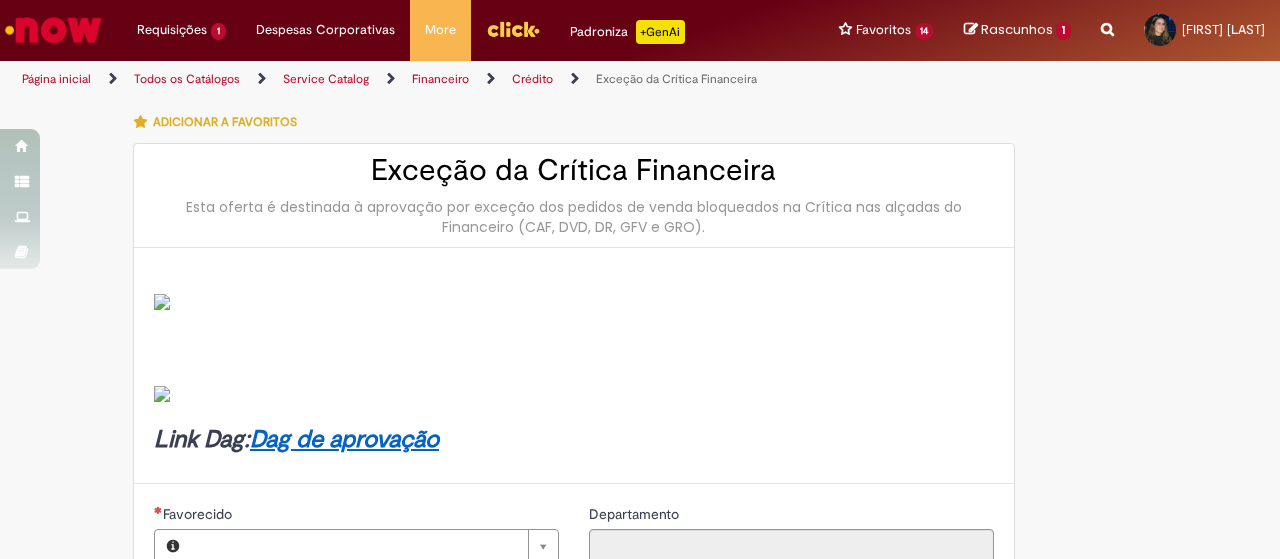 type on "**********" 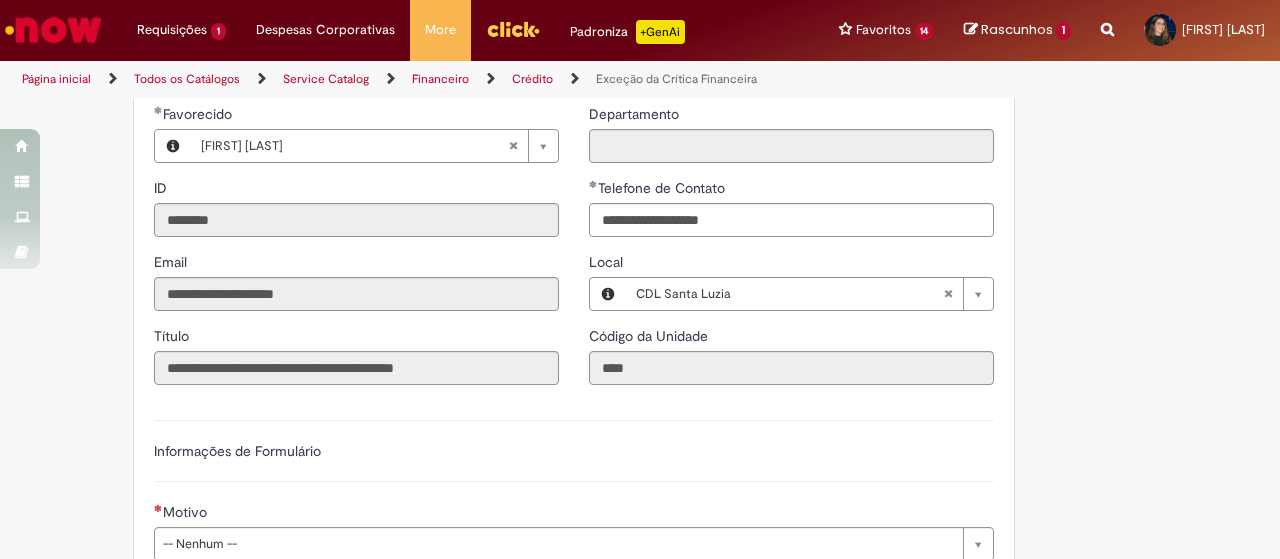 scroll, scrollTop: 500, scrollLeft: 0, axis: vertical 